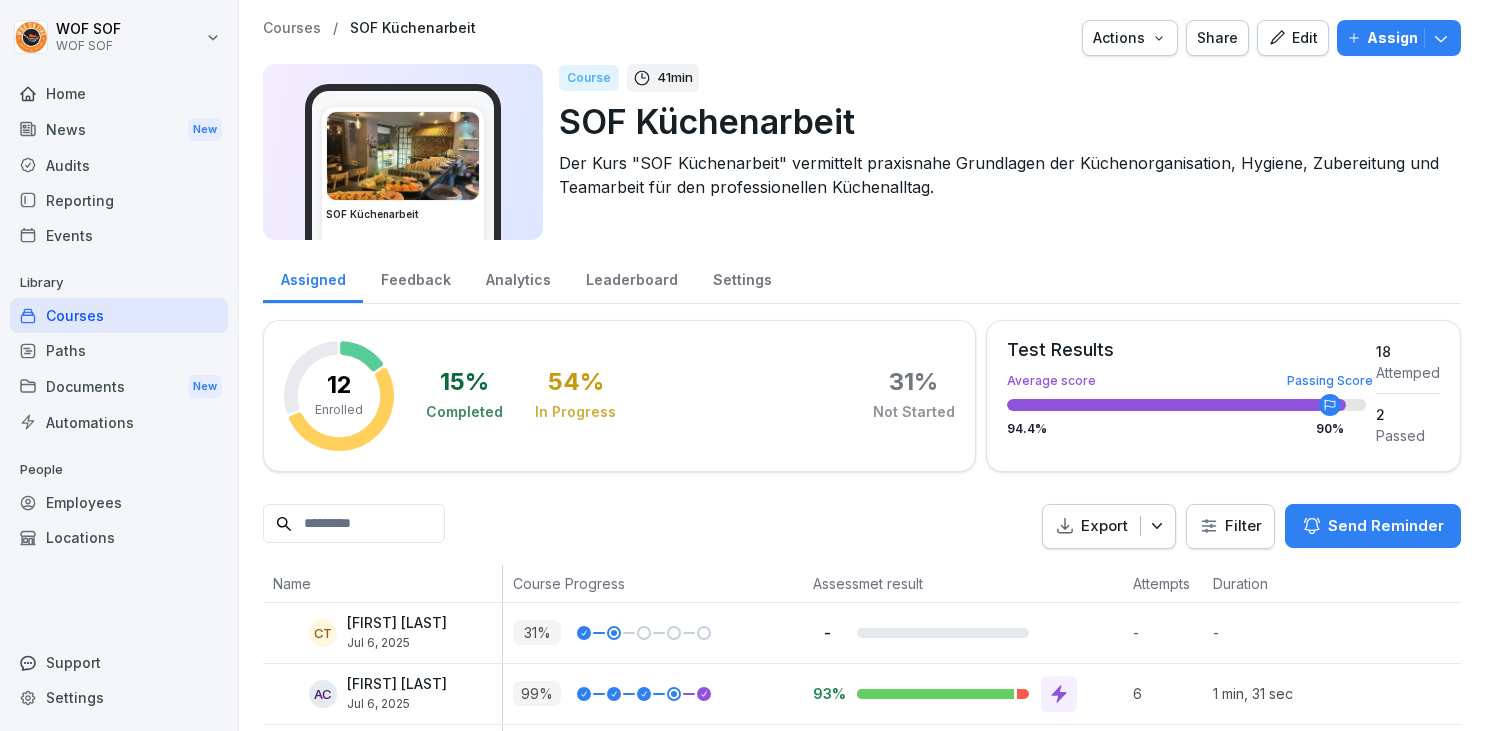 scroll, scrollTop: 0, scrollLeft: 0, axis: both 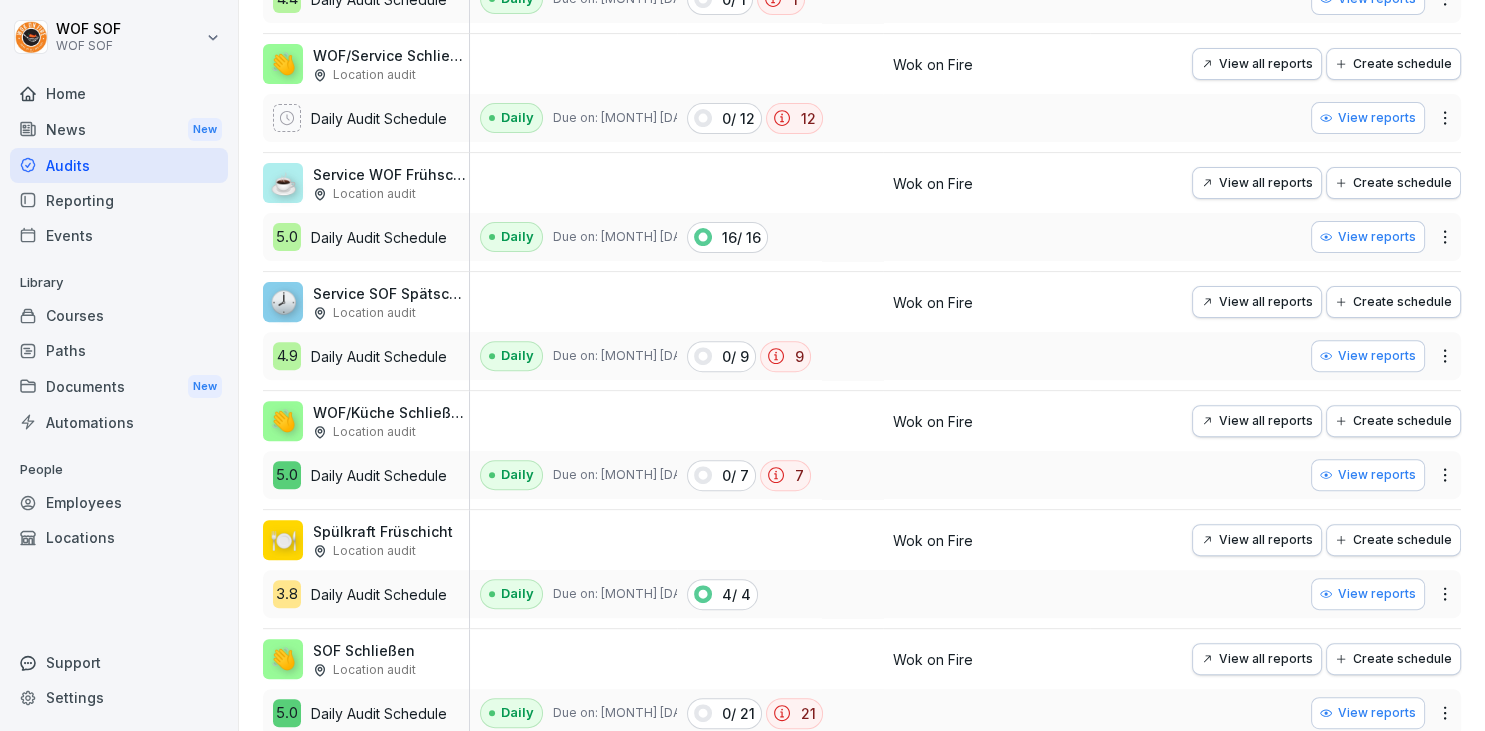 click on "Courses" at bounding box center [119, 315] 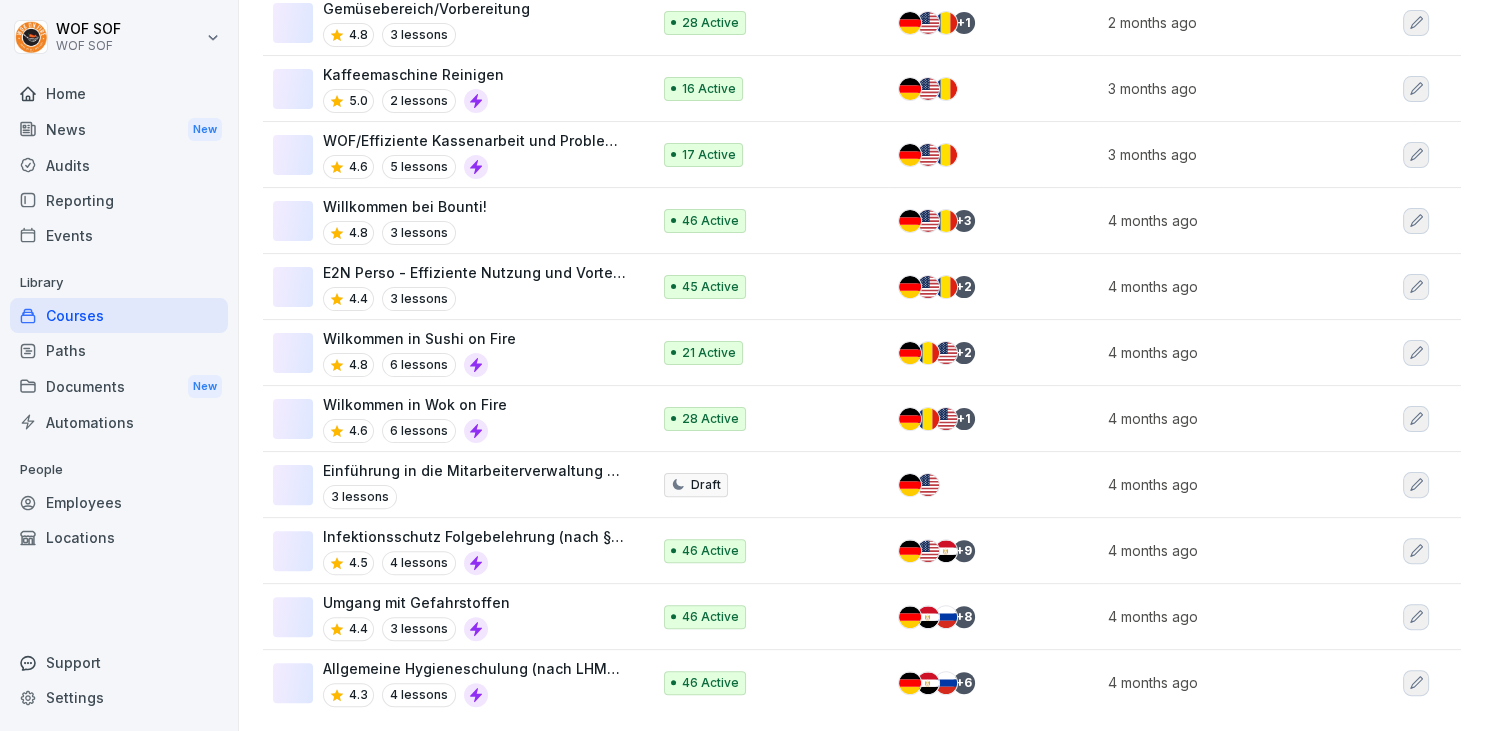 scroll, scrollTop: 0, scrollLeft: 0, axis: both 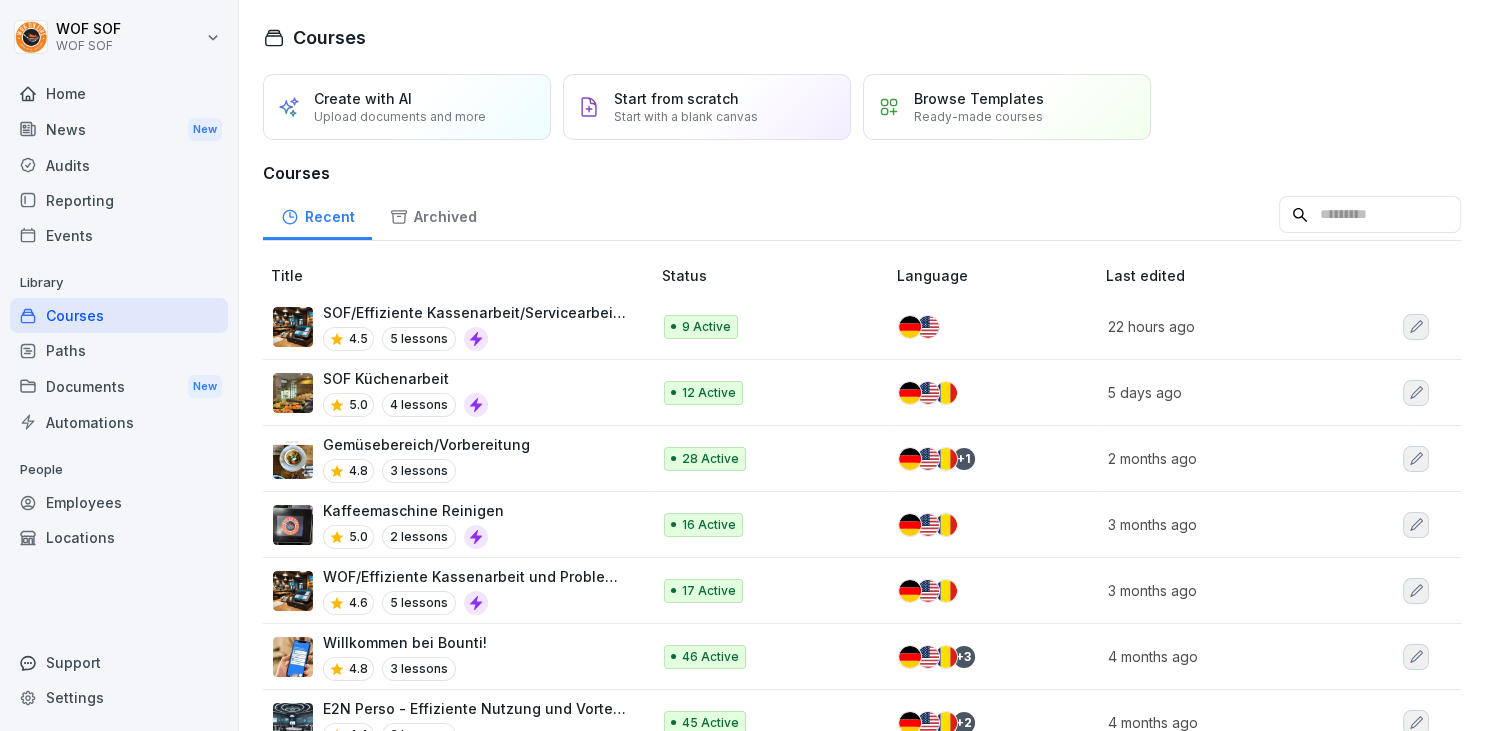 click on "4 lessons" at bounding box center (419, 405) 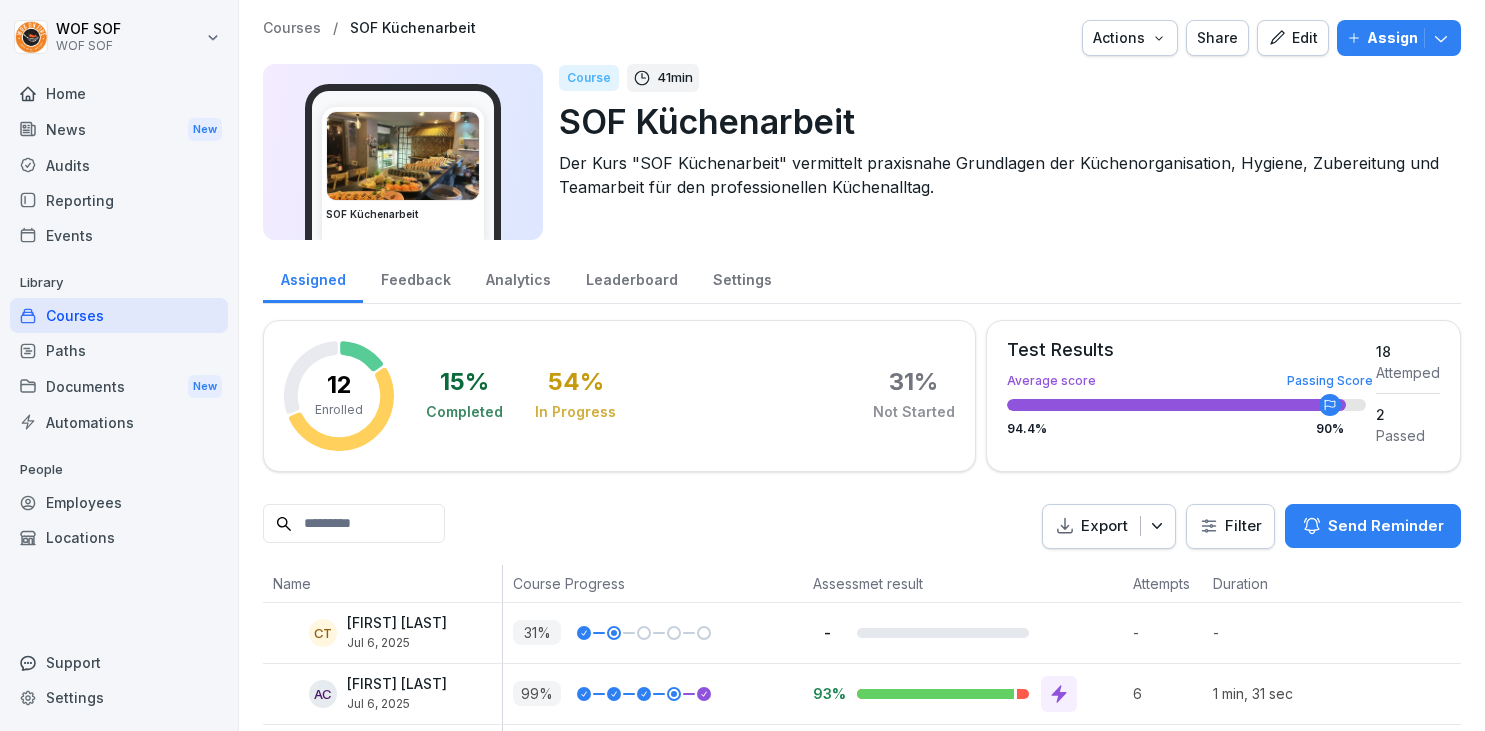 scroll, scrollTop: 0, scrollLeft: 0, axis: both 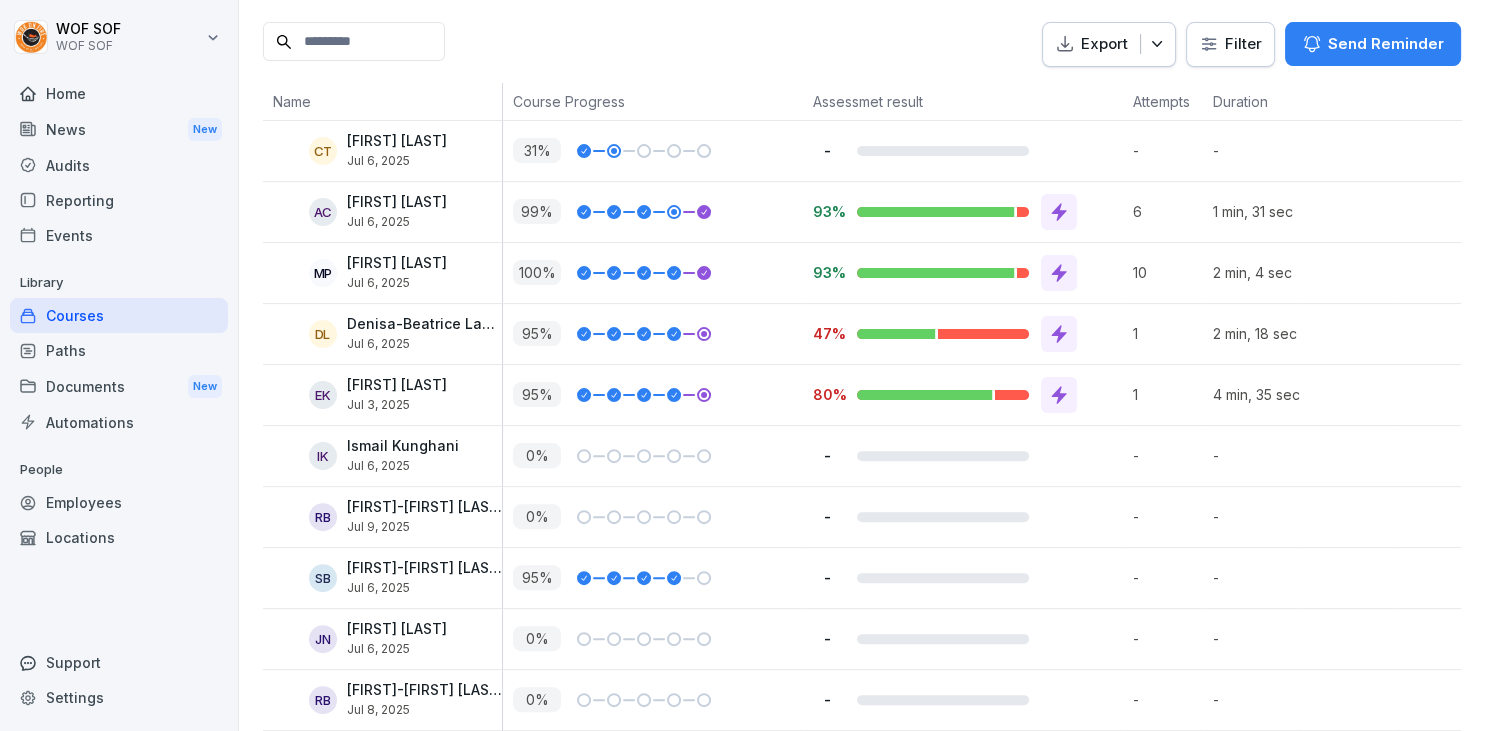 click 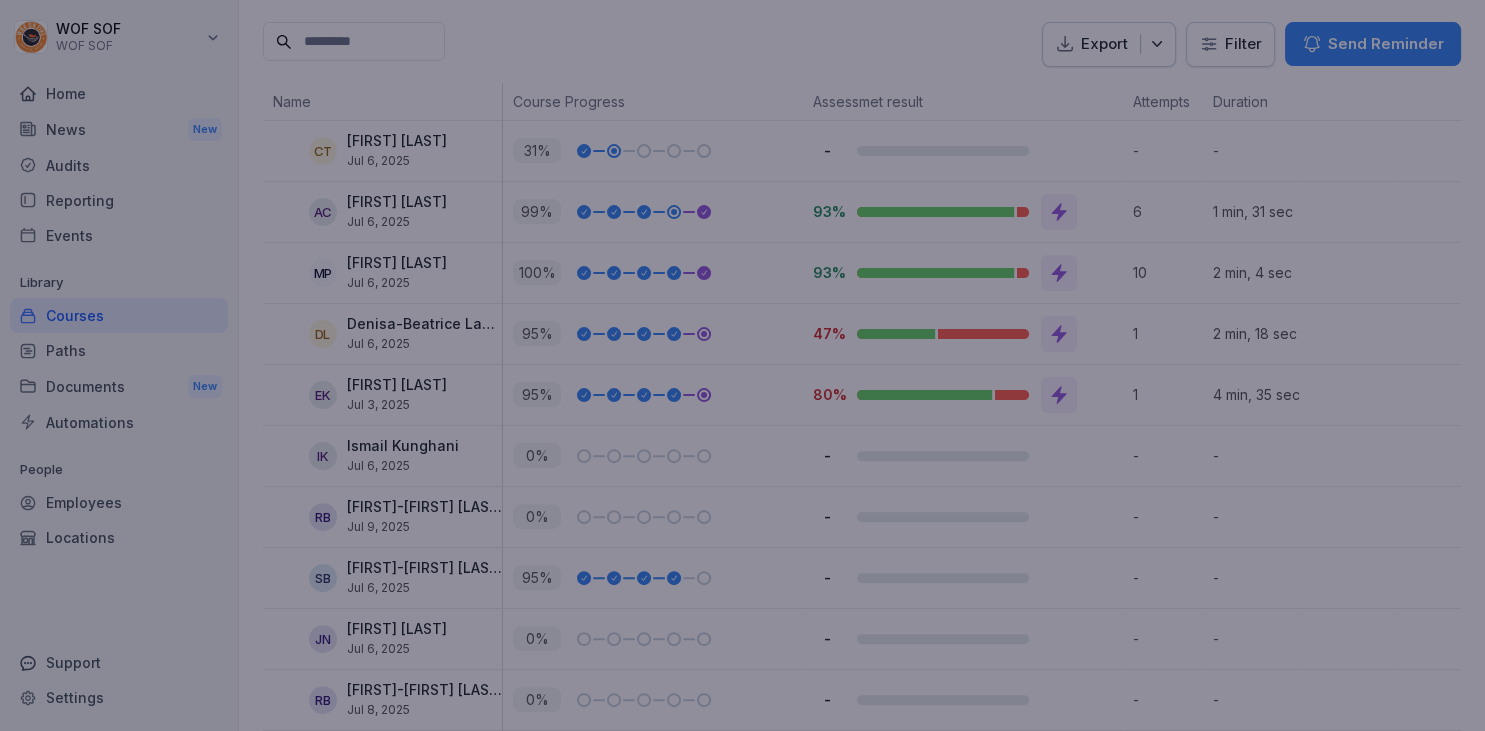 scroll, scrollTop: 482, scrollLeft: 0, axis: vertical 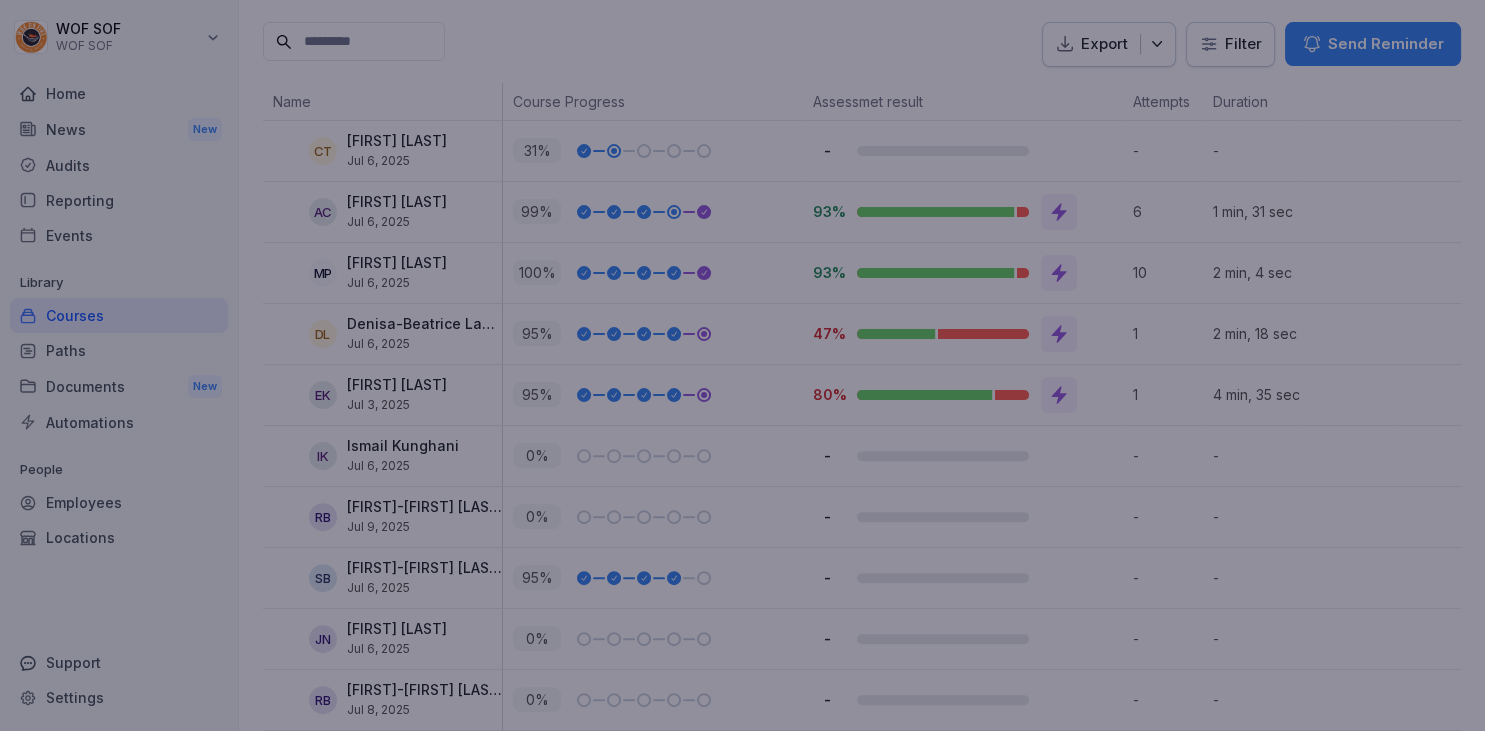 click at bounding box center (742, 365) 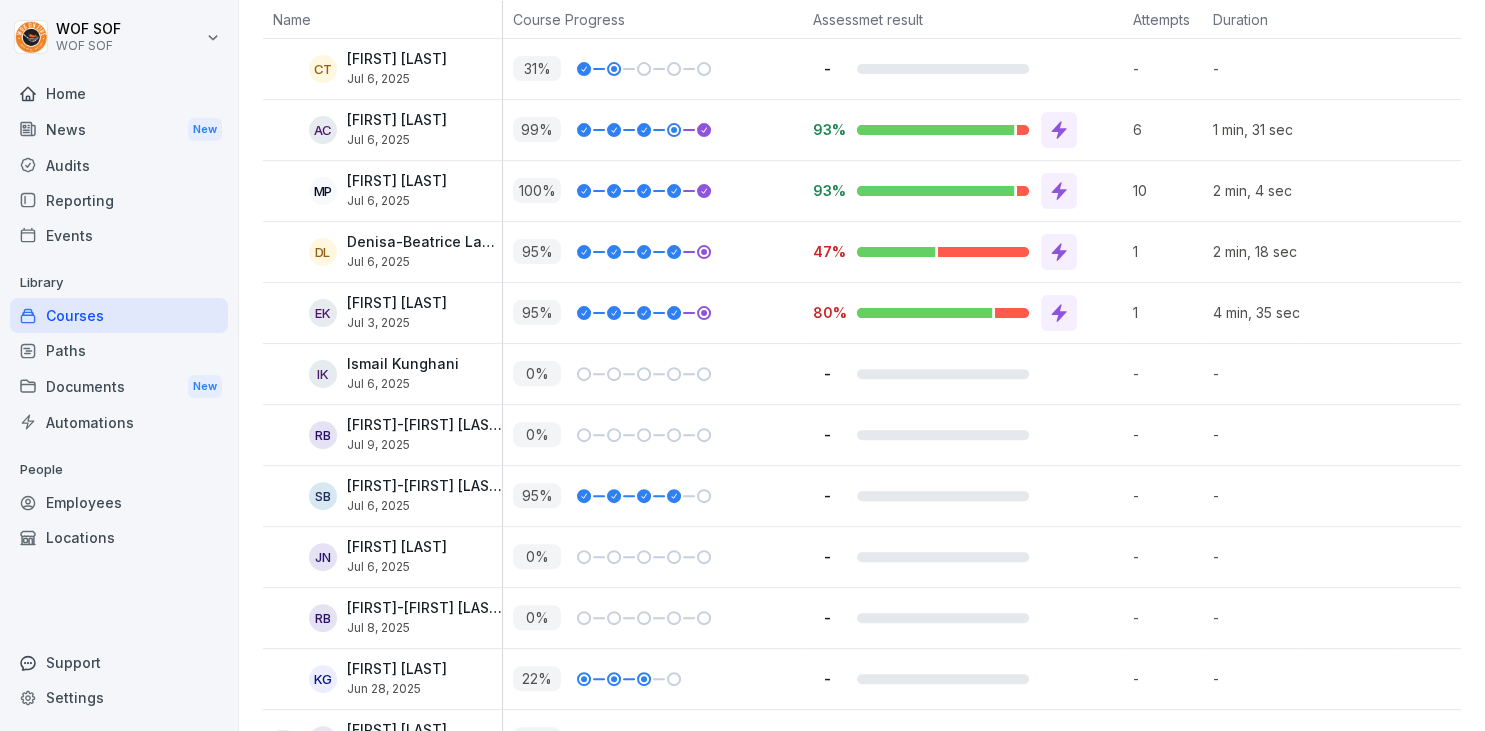 scroll, scrollTop: 563, scrollLeft: 0, axis: vertical 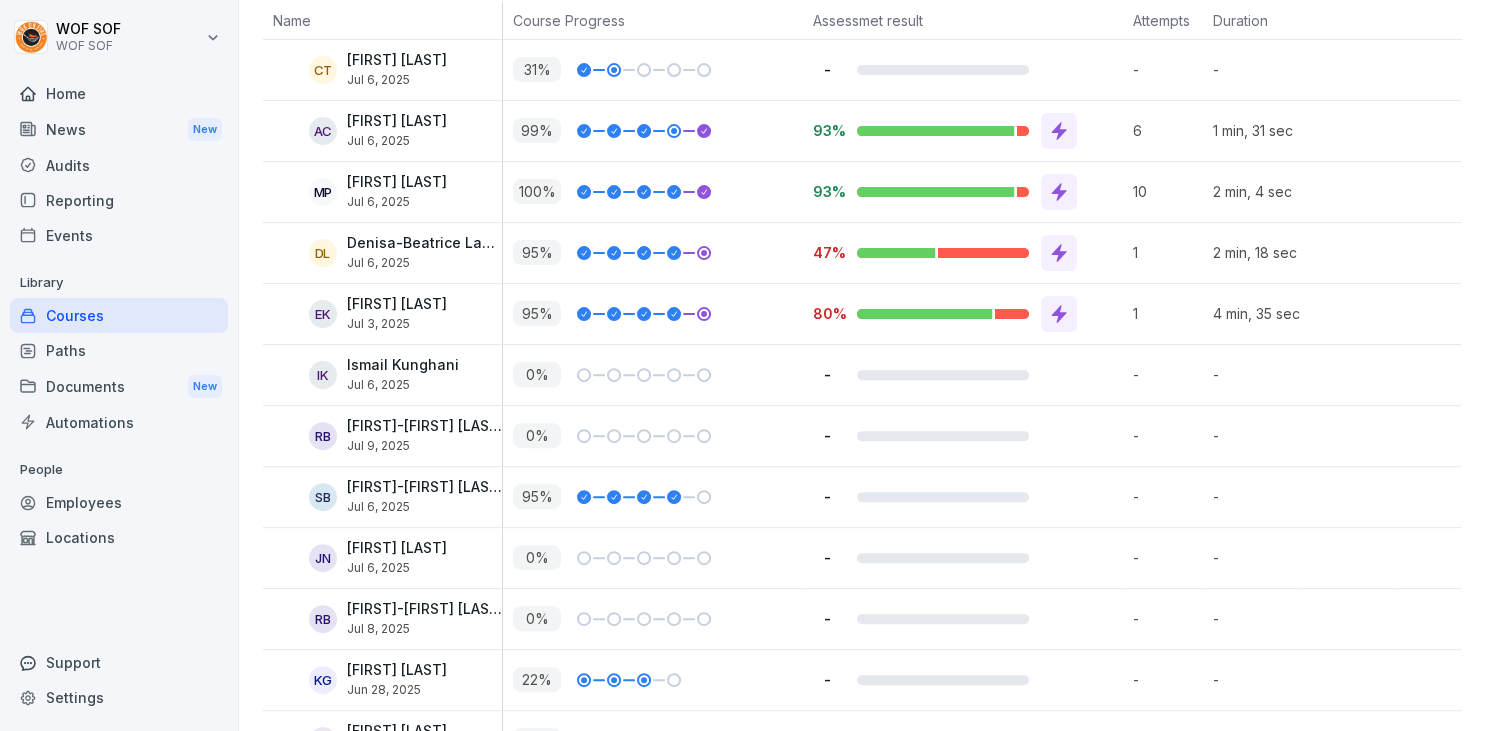 click on "Employees" at bounding box center (119, 502) 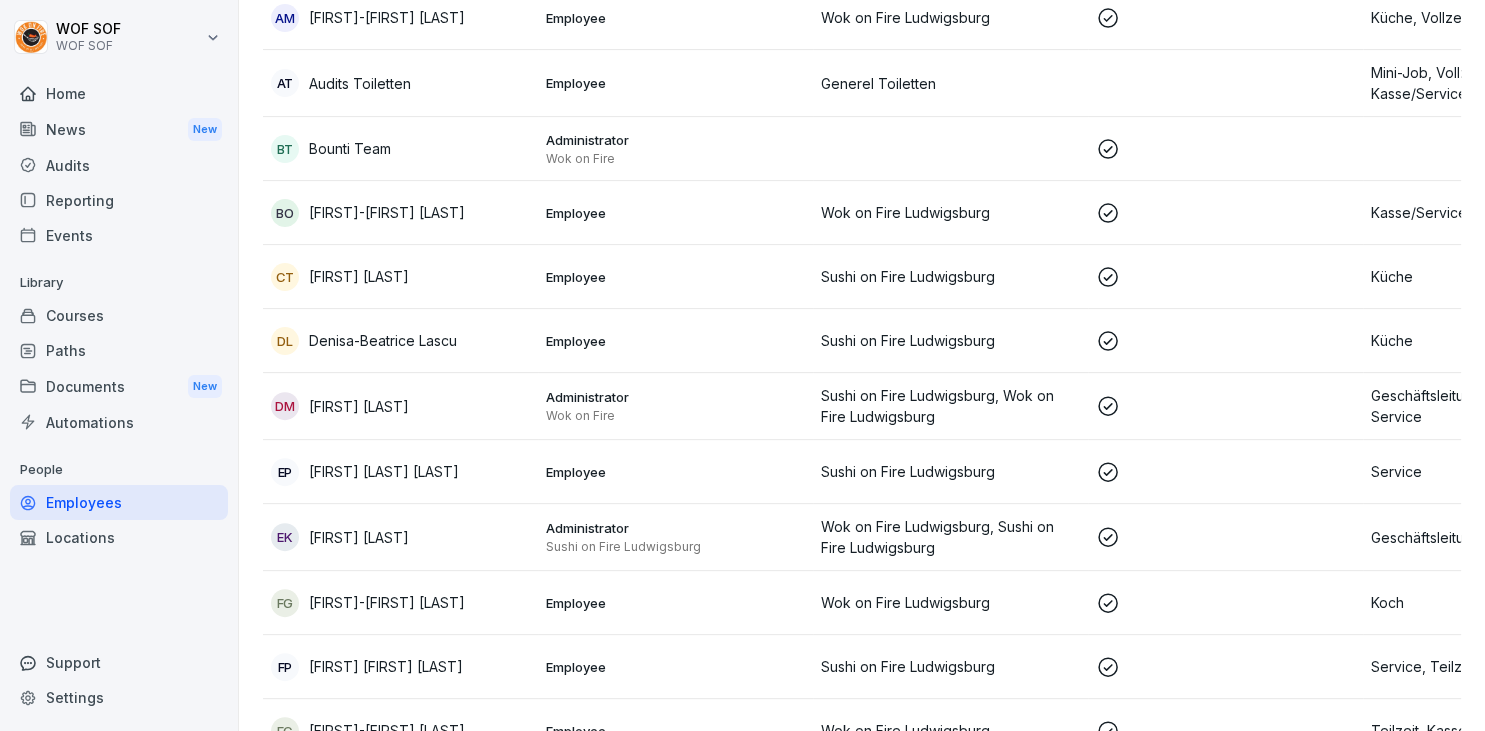 scroll, scrollTop: 20, scrollLeft: 0, axis: vertical 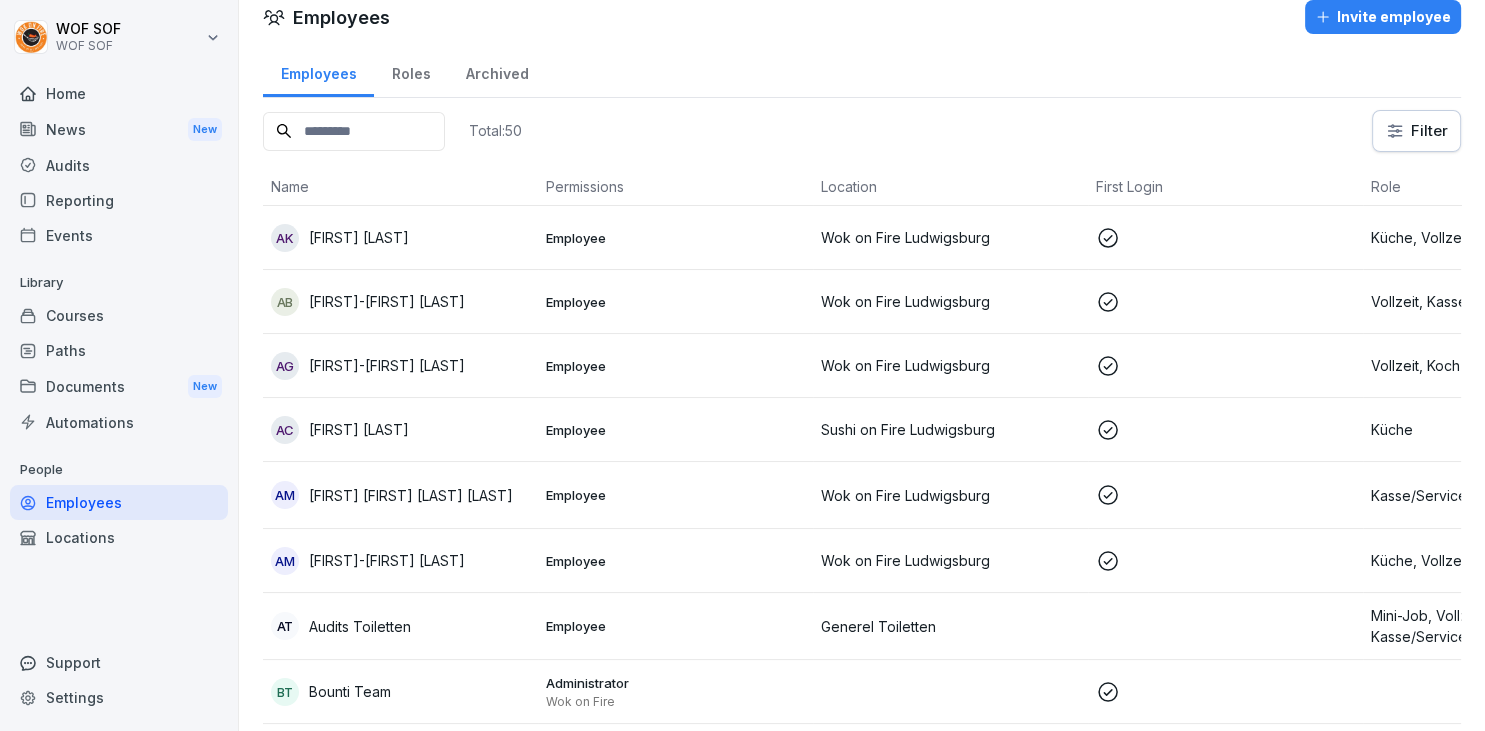 click at bounding box center (354, 131) 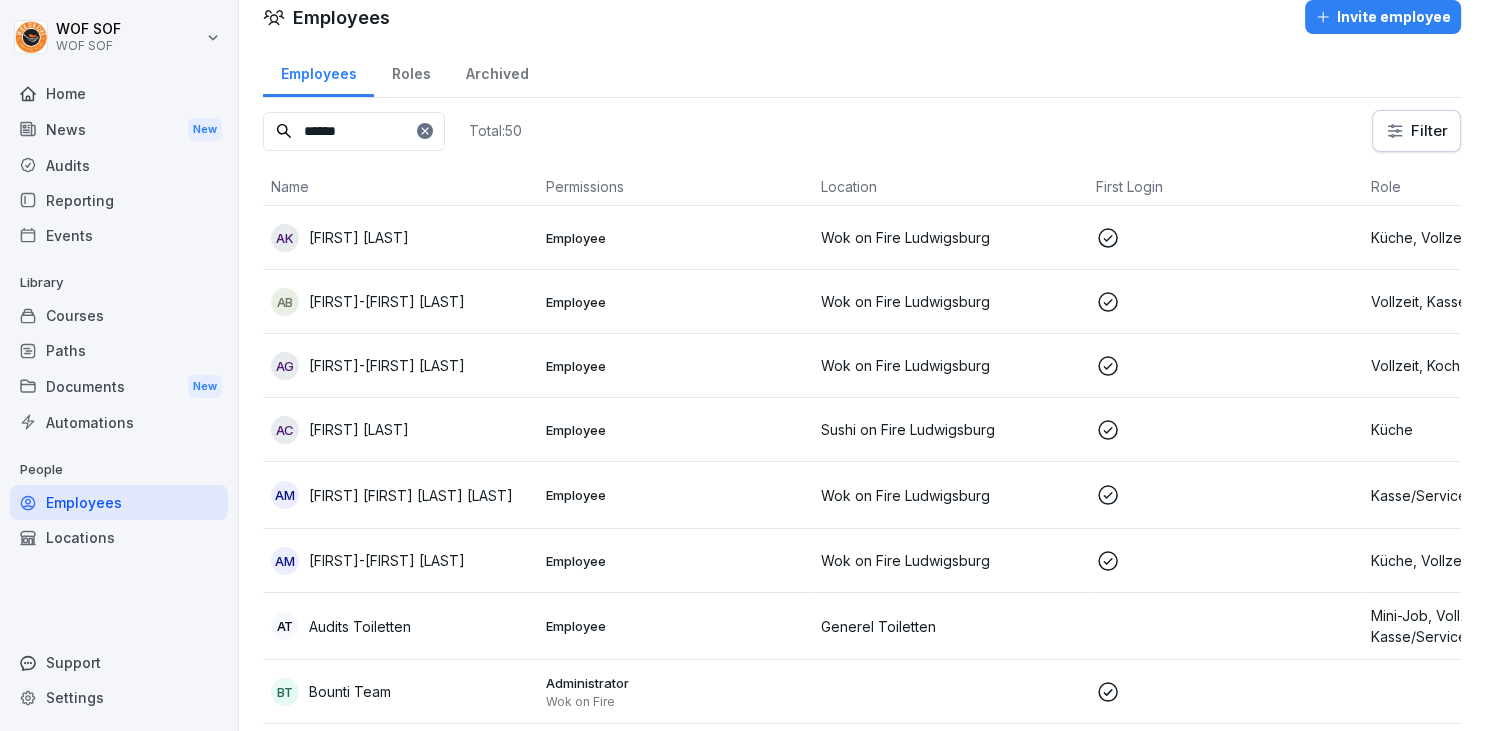 scroll, scrollTop: 0, scrollLeft: 0, axis: both 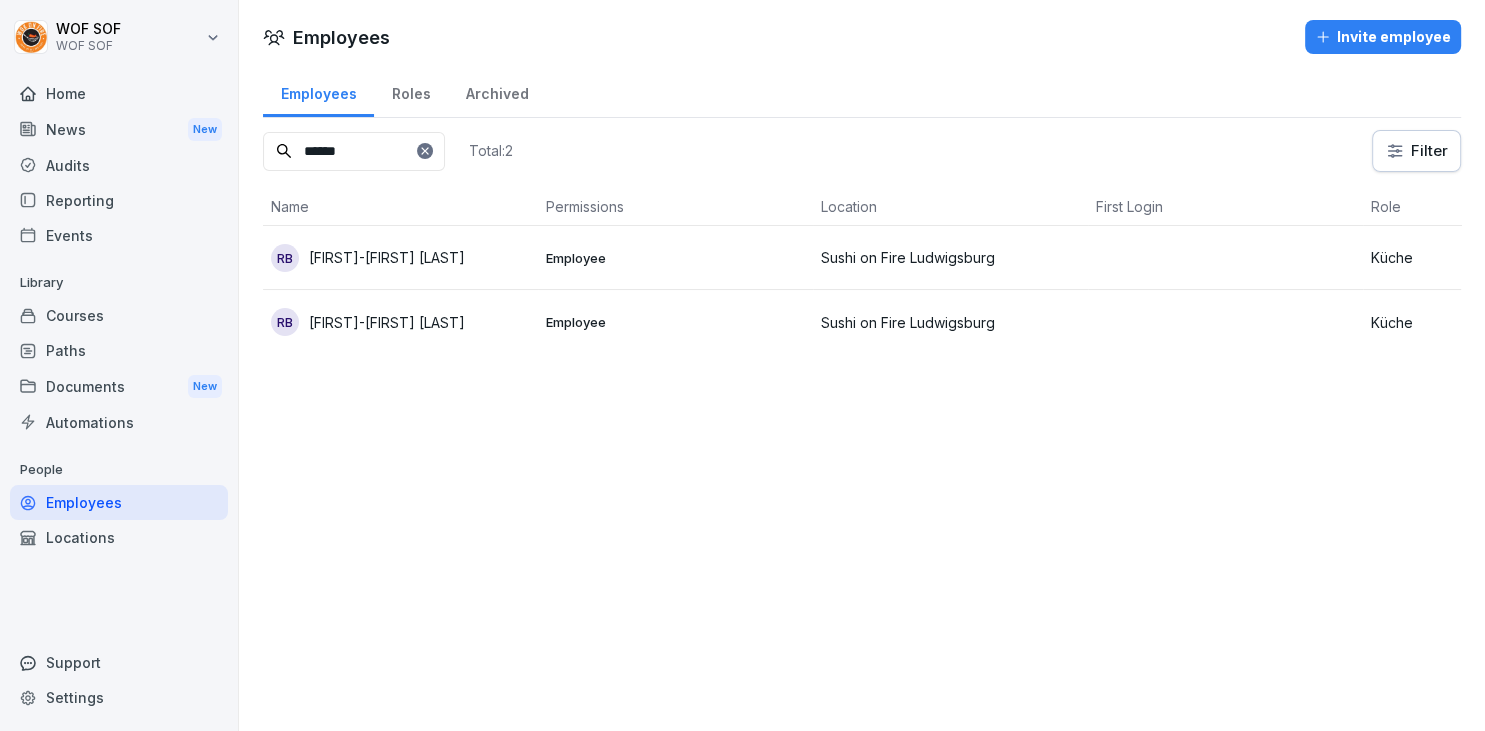type on "******" 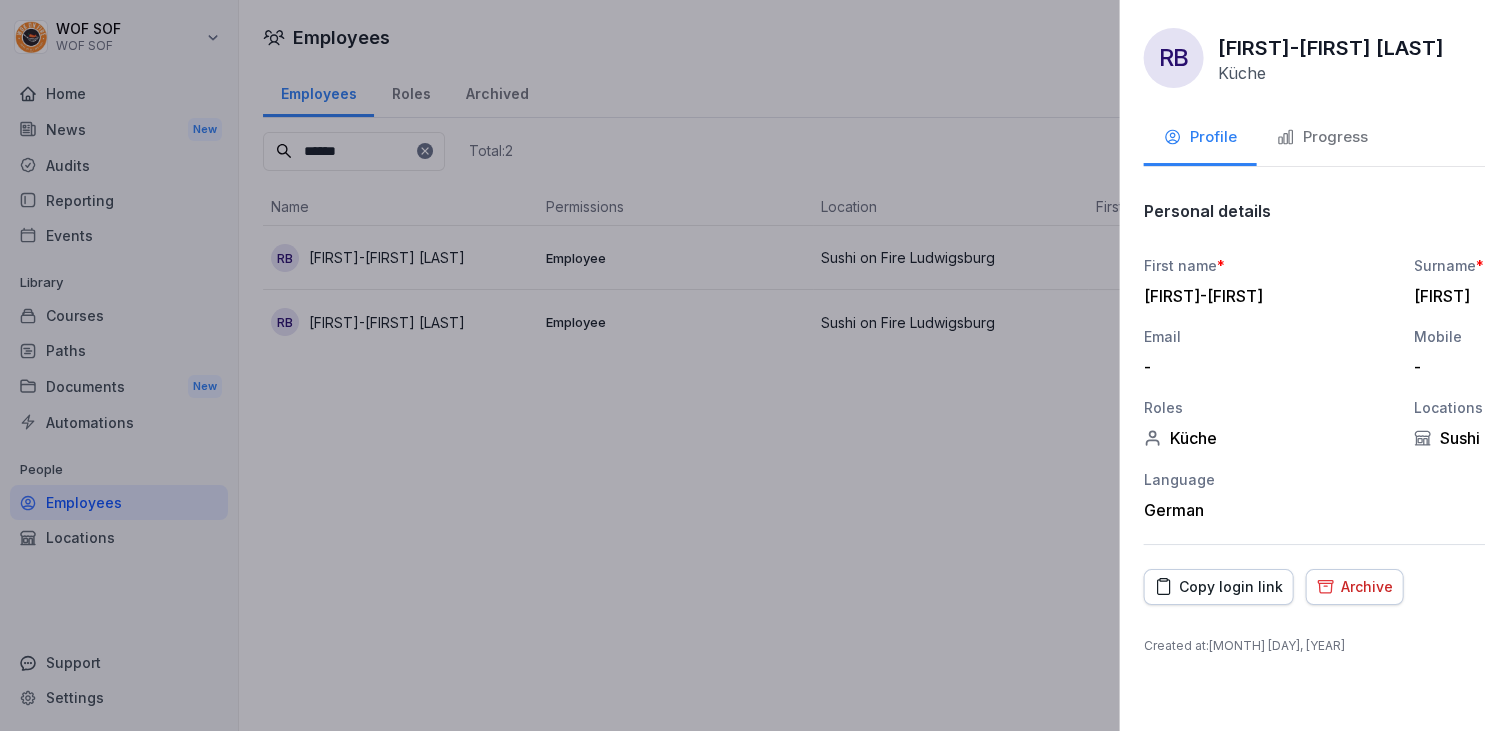 click at bounding box center [742, 365] 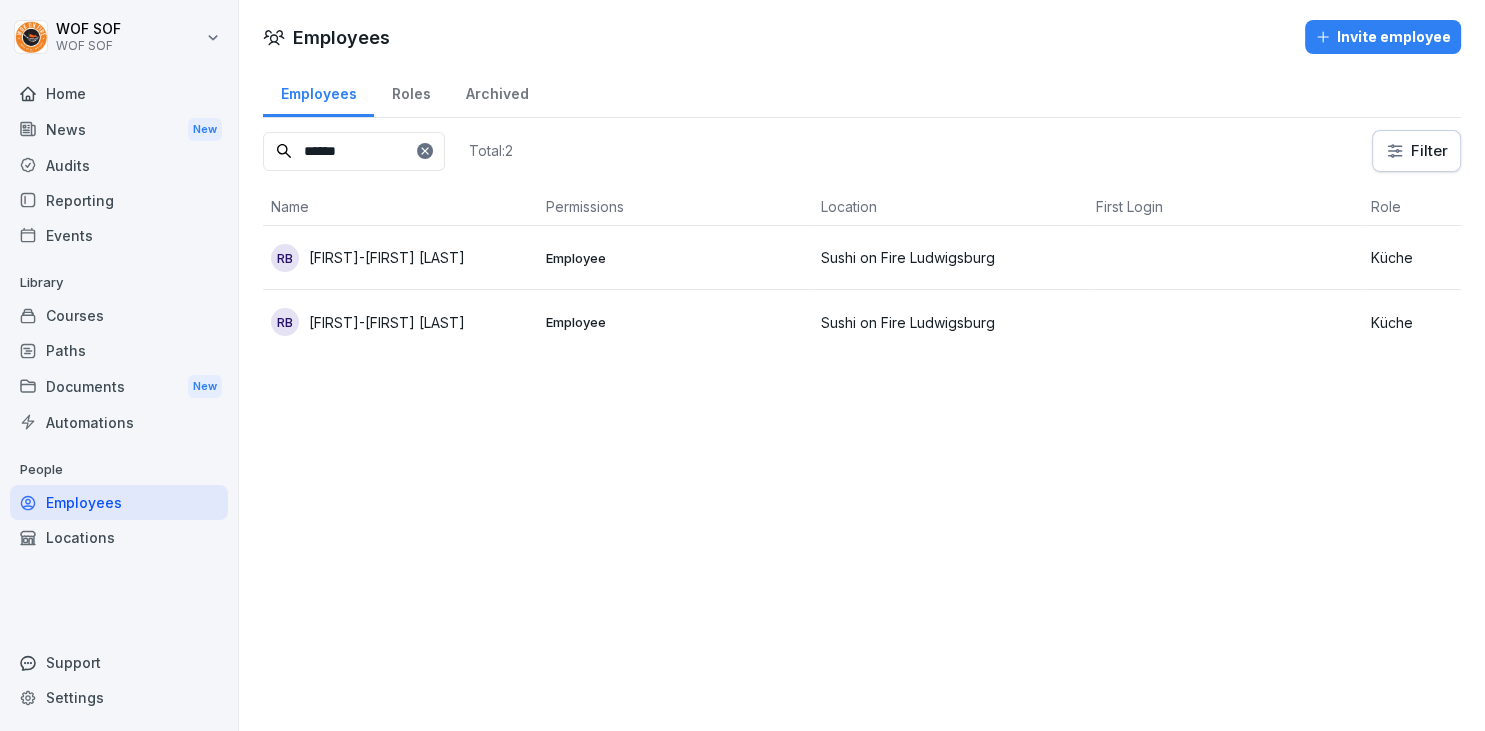 click on "Roxana-Iasmina Bogdan" at bounding box center [387, 257] 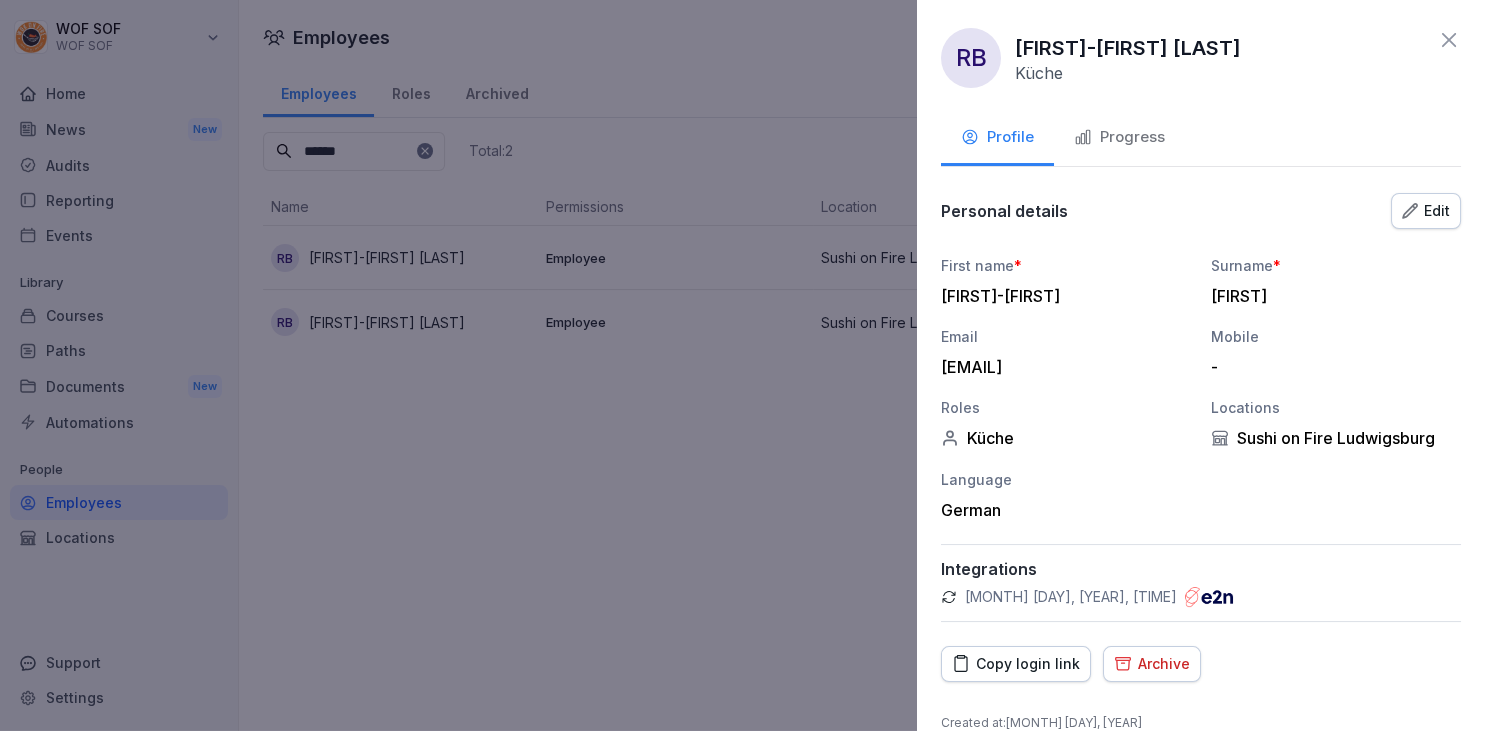 click at bounding box center (742, 365) 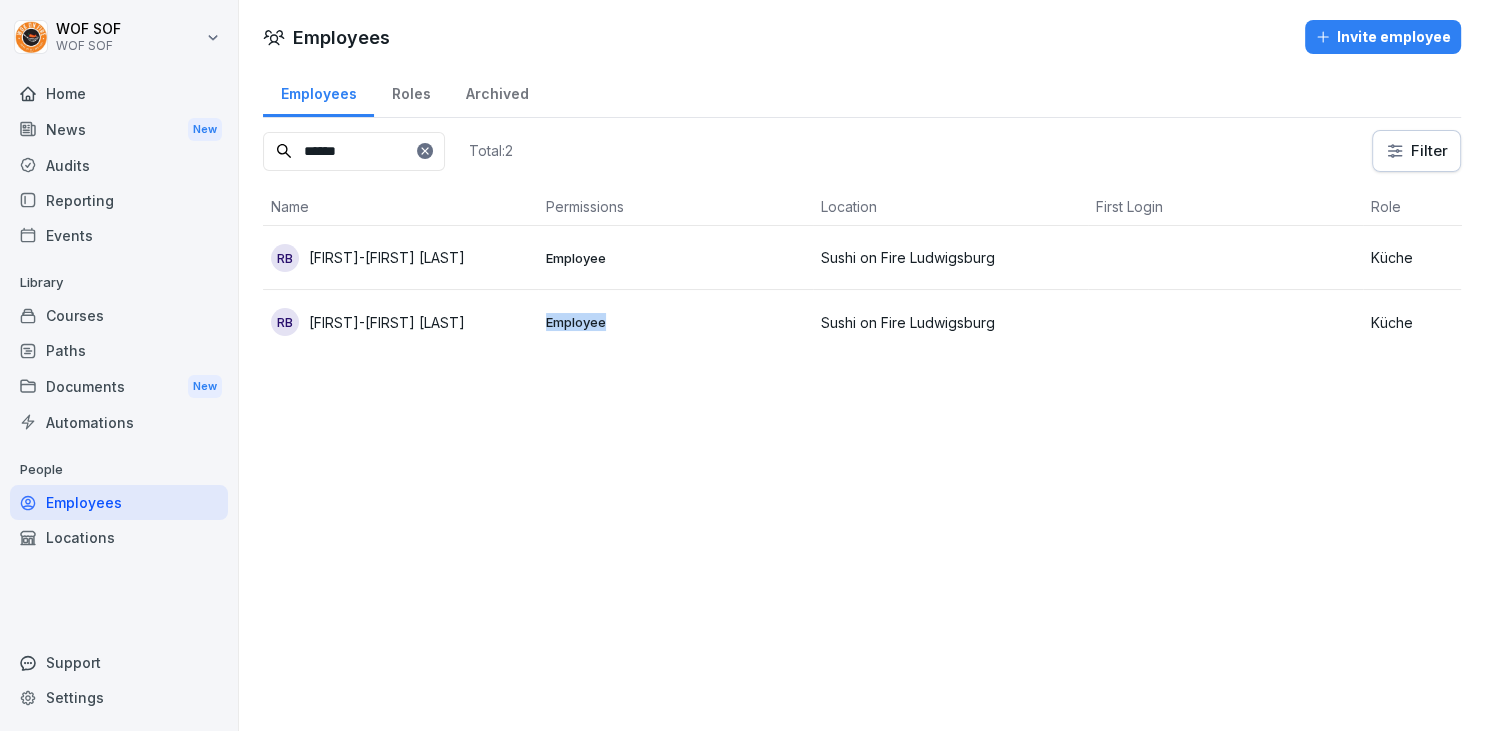 click on "Employee" at bounding box center [675, 322] 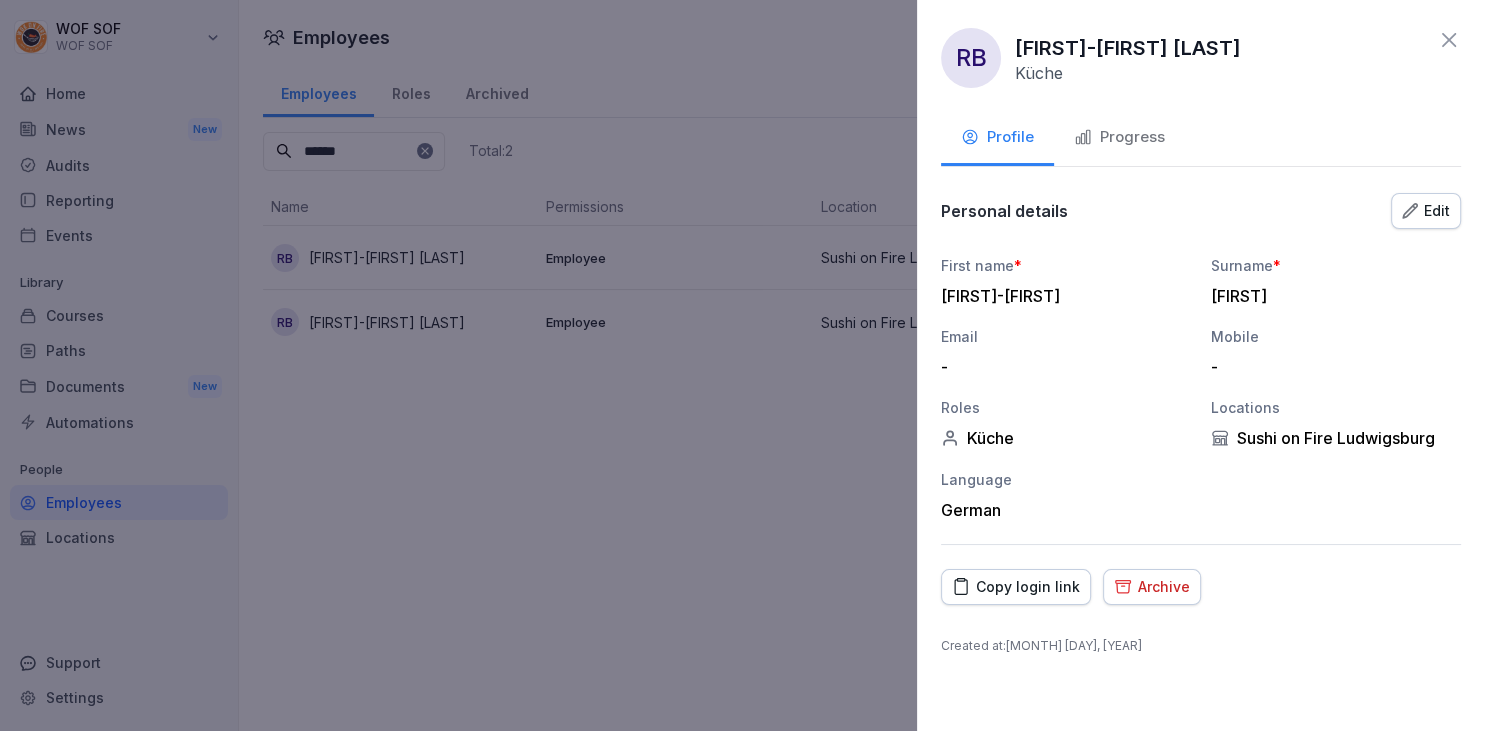 click on "Archive" at bounding box center (1152, 587) 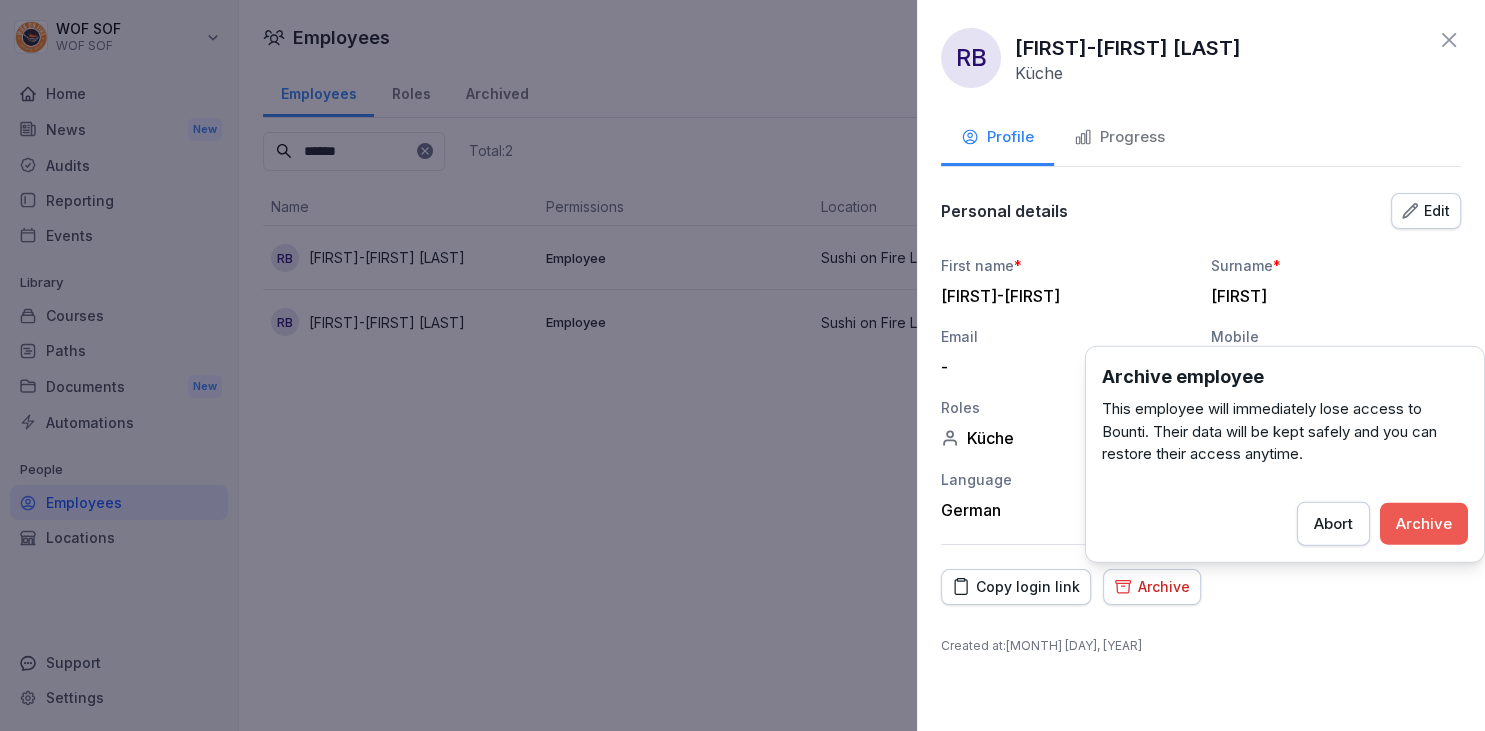 click on "Archive" at bounding box center (1424, 523) 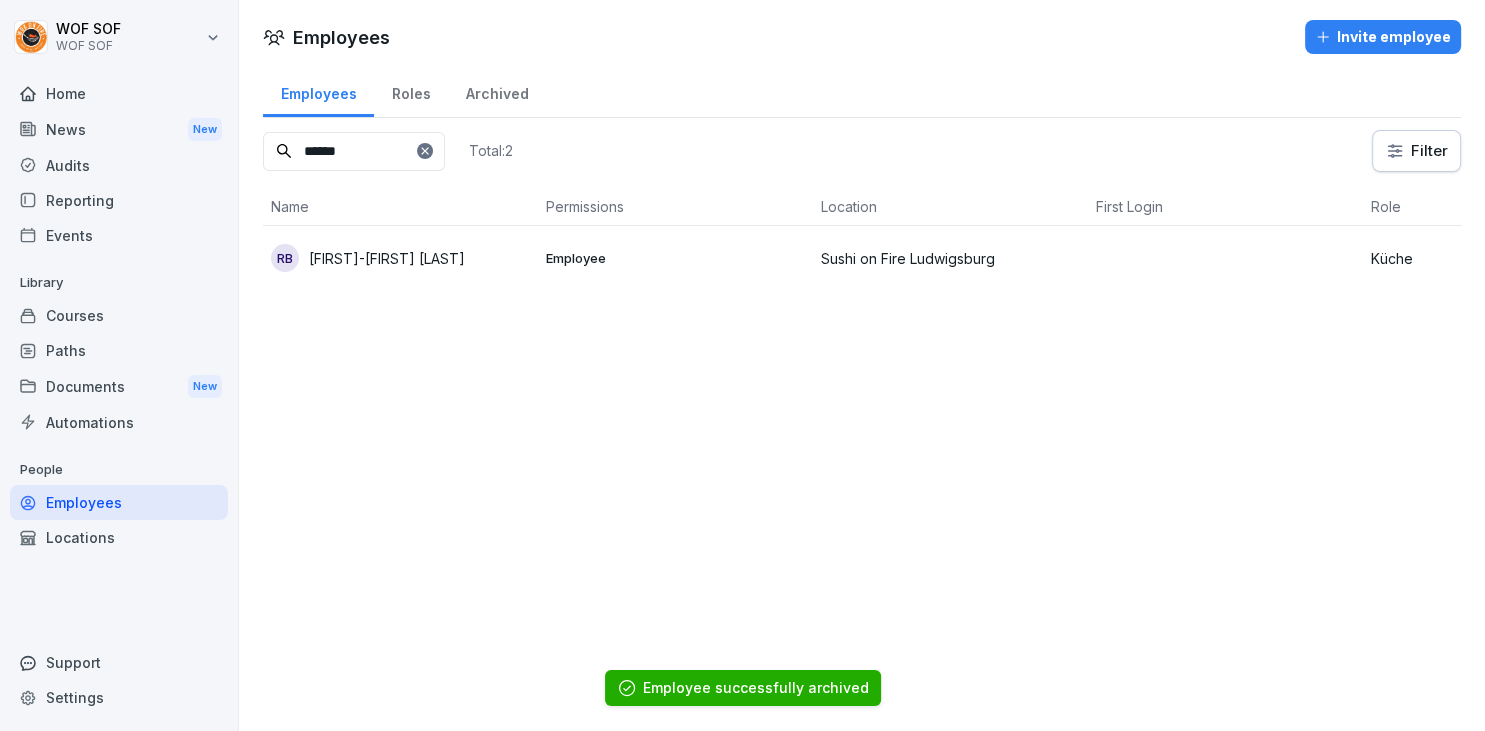 click on "Employee" at bounding box center (675, 258) 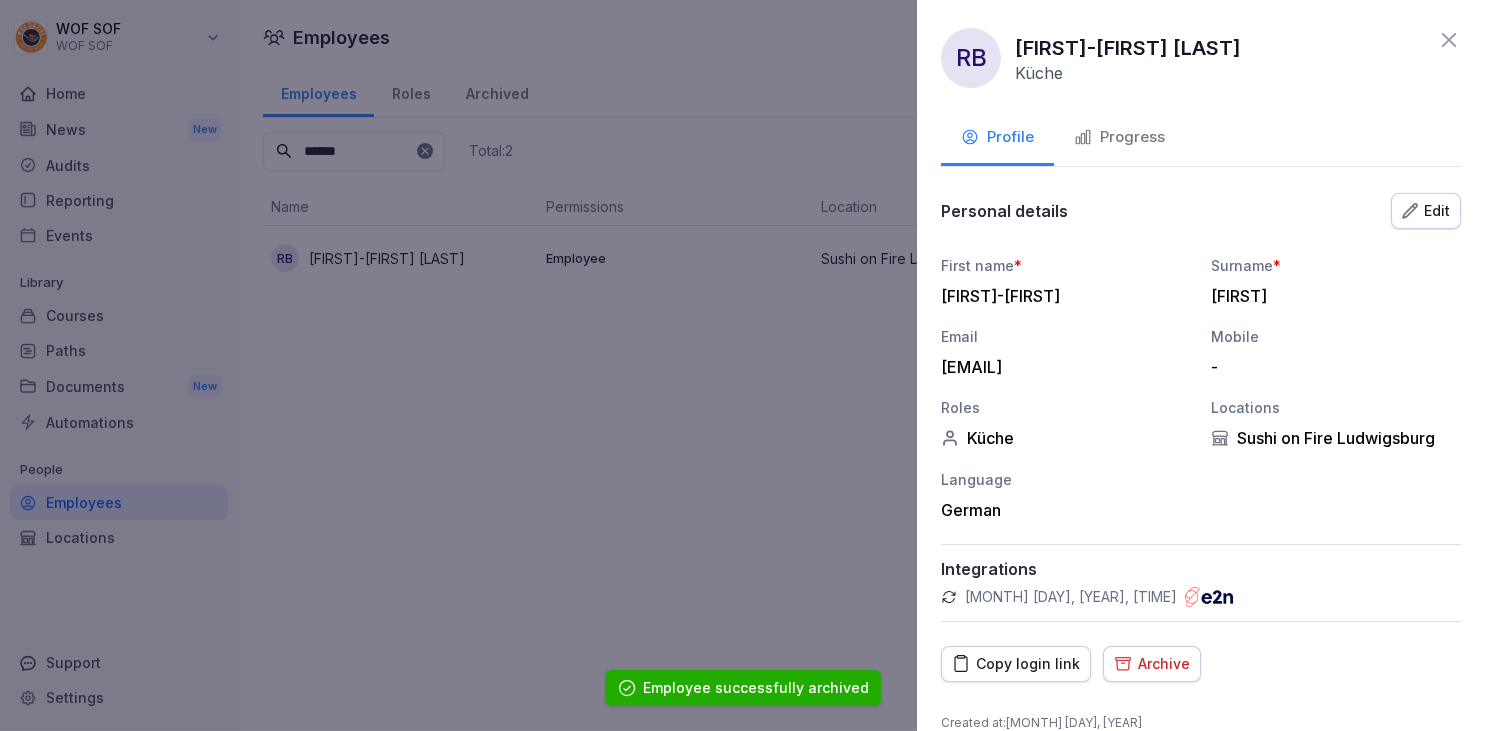 scroll, scrollTop: 26, scrollLeft: 0, axis: vertical 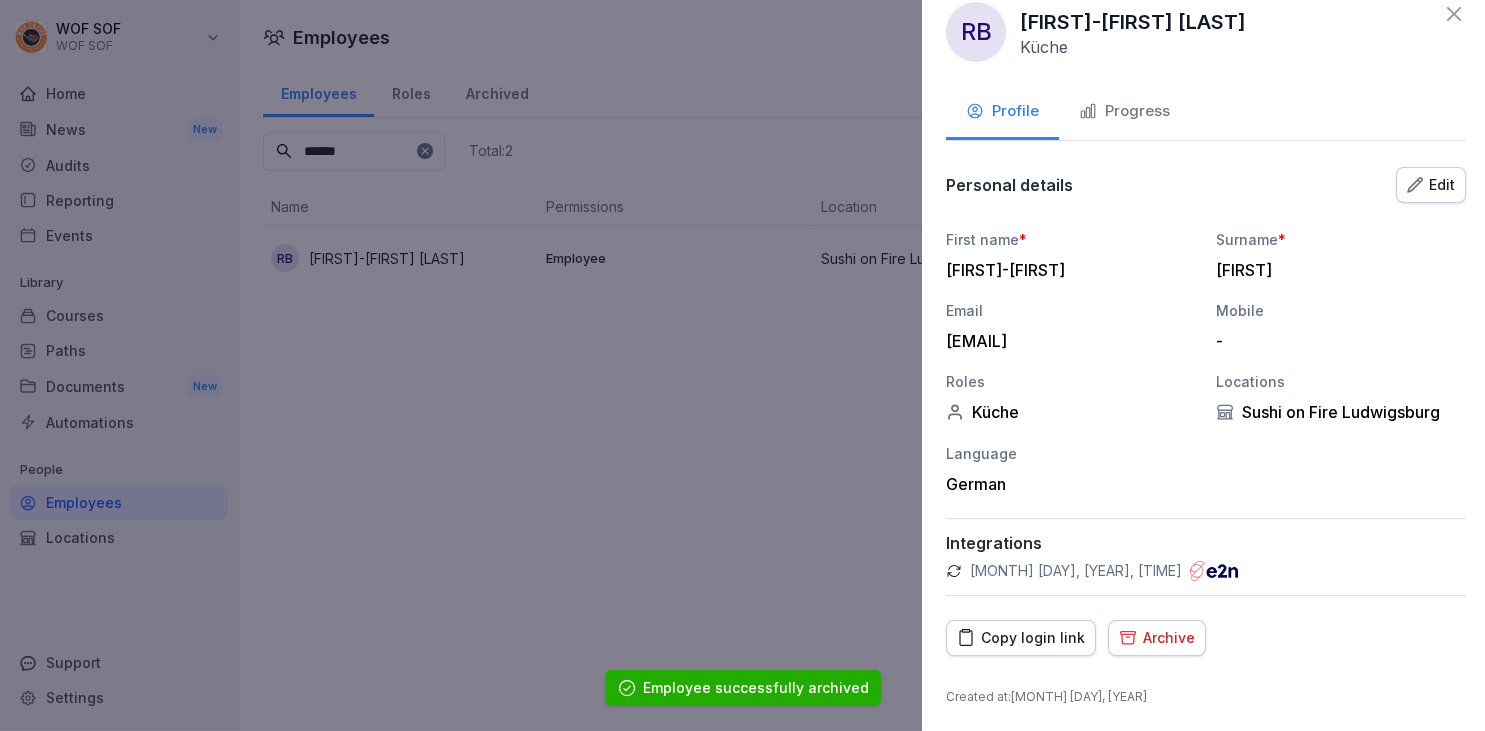 click at bounding box center (742, 365) 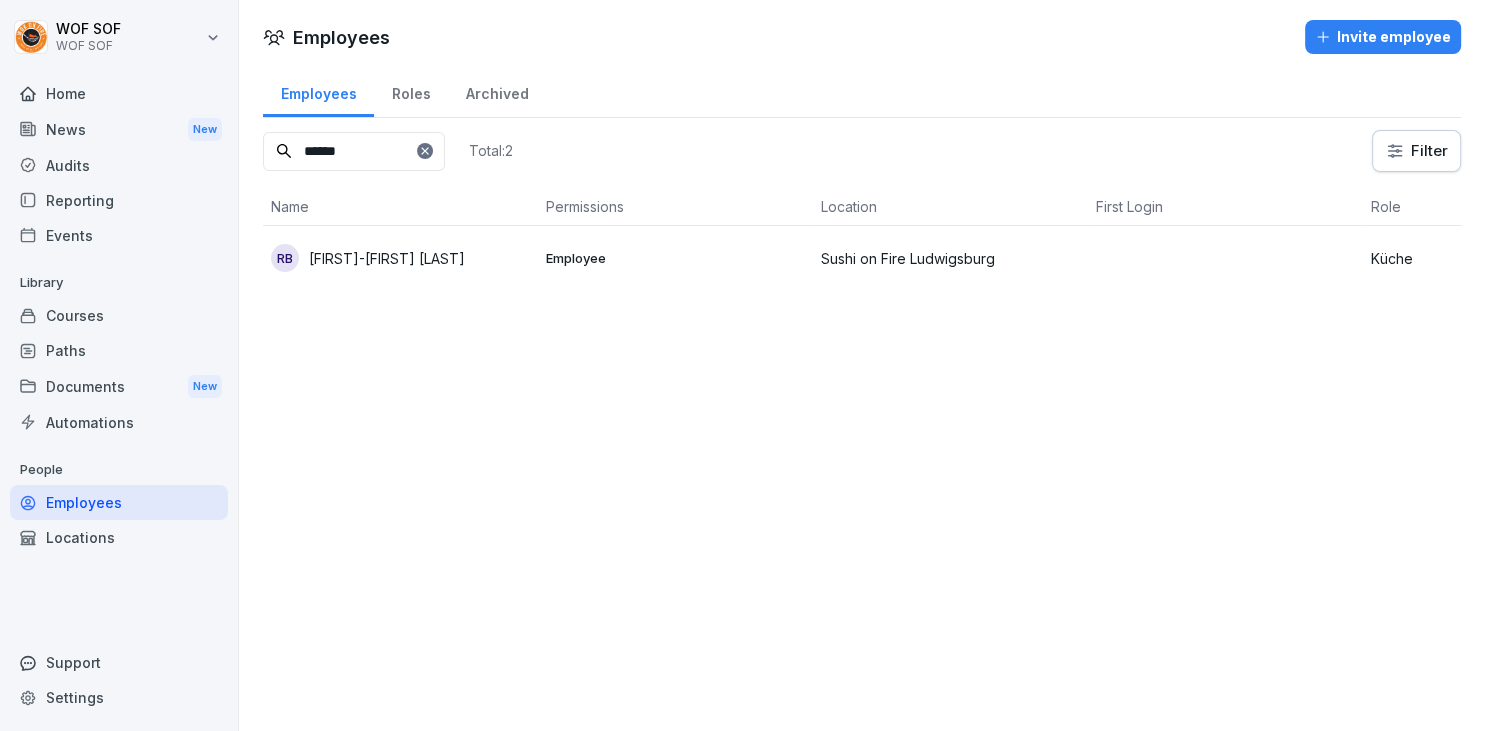 click on "Employees Invite employee Employees Roles Archived ****** Total:  2 Filter Name Permissions Location First Login Role RB Roxana-Iasmina Bogdan Employee Sushi on Fire Ludwigsburg Küche" at bounding box center [862, 365] 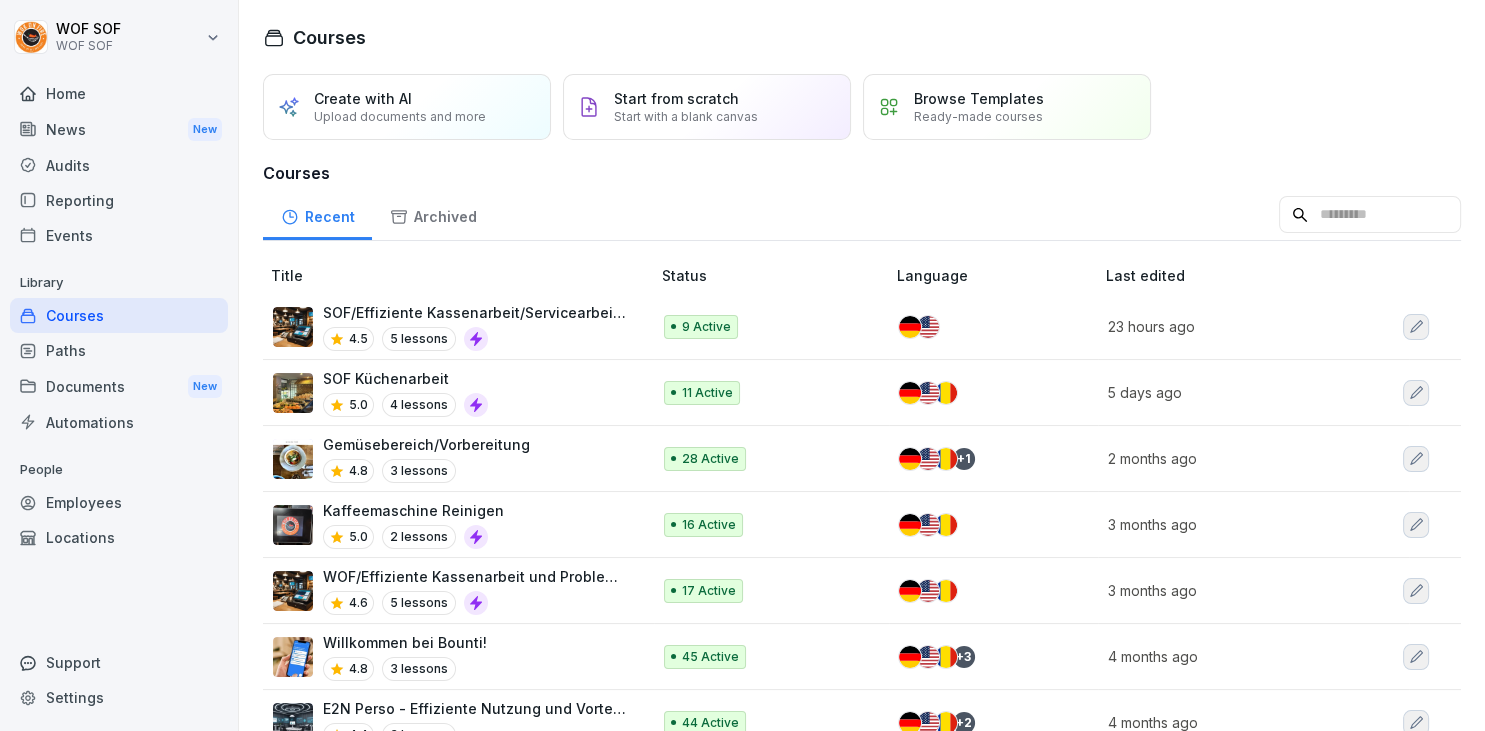 click on "Courses" at bounding box center [119, 315] 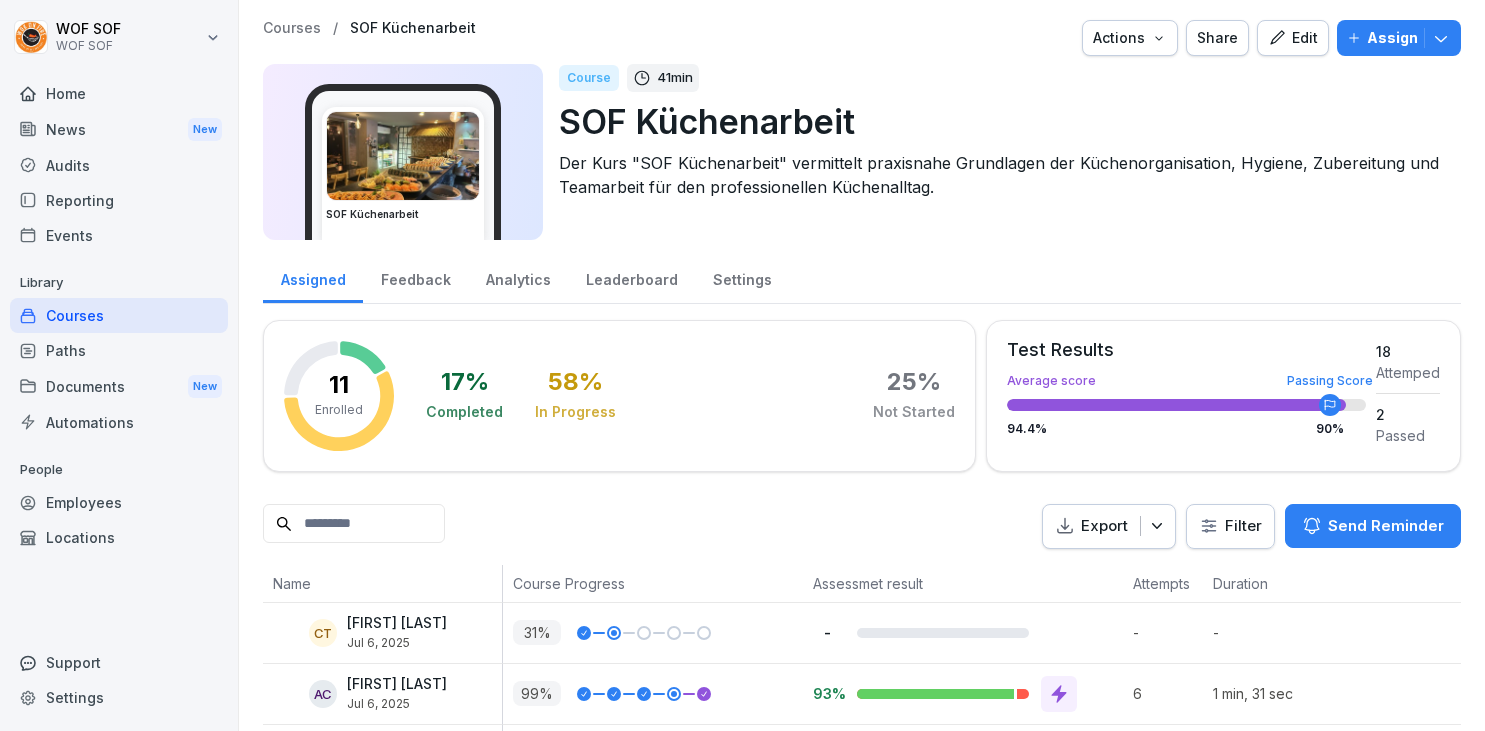 scroll, scrollTop: 0, scrollLeft: 0, axis: both 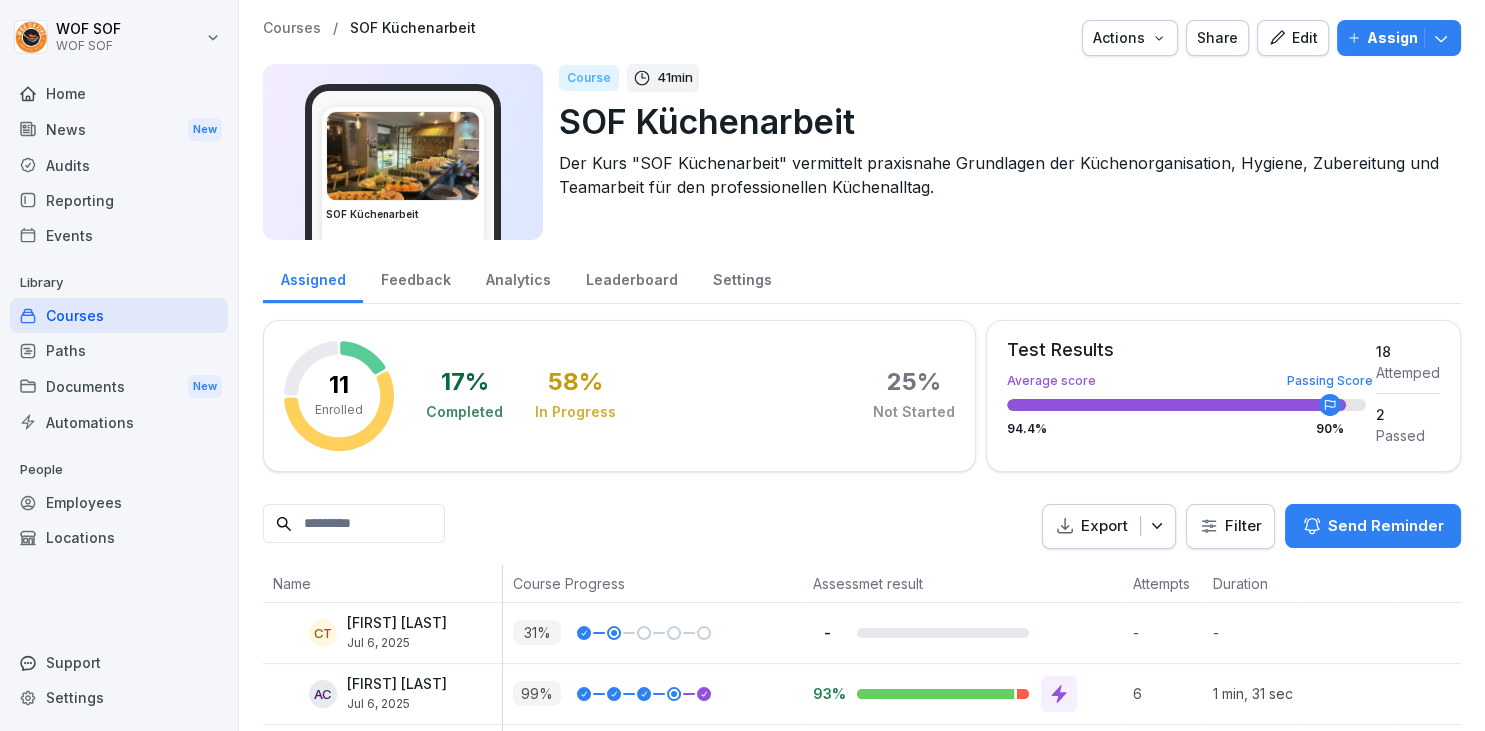 click on "Courses" at bounding box center [119, 315] 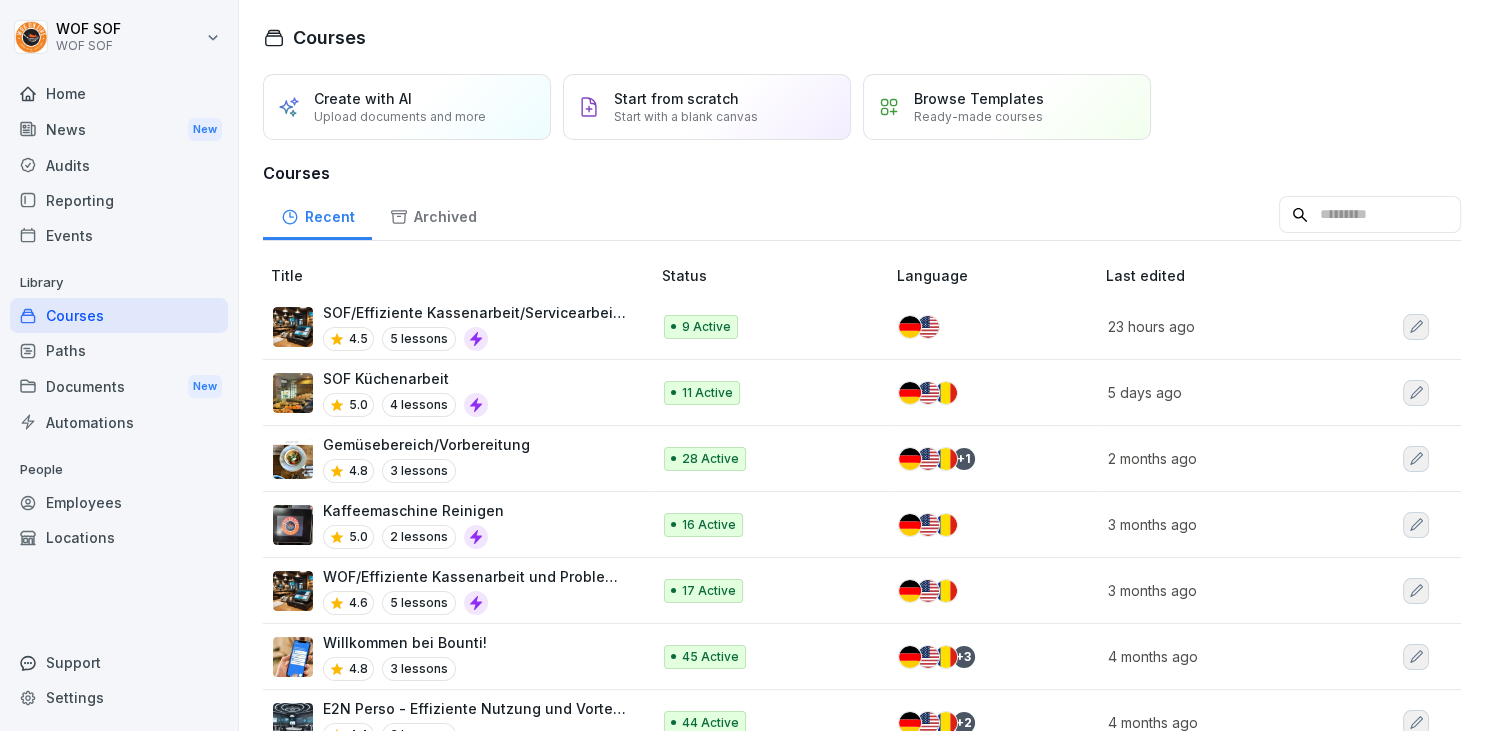click on "SOF Küchenarbeit 5.0 4 lessons" at bounding box center (458, 393) 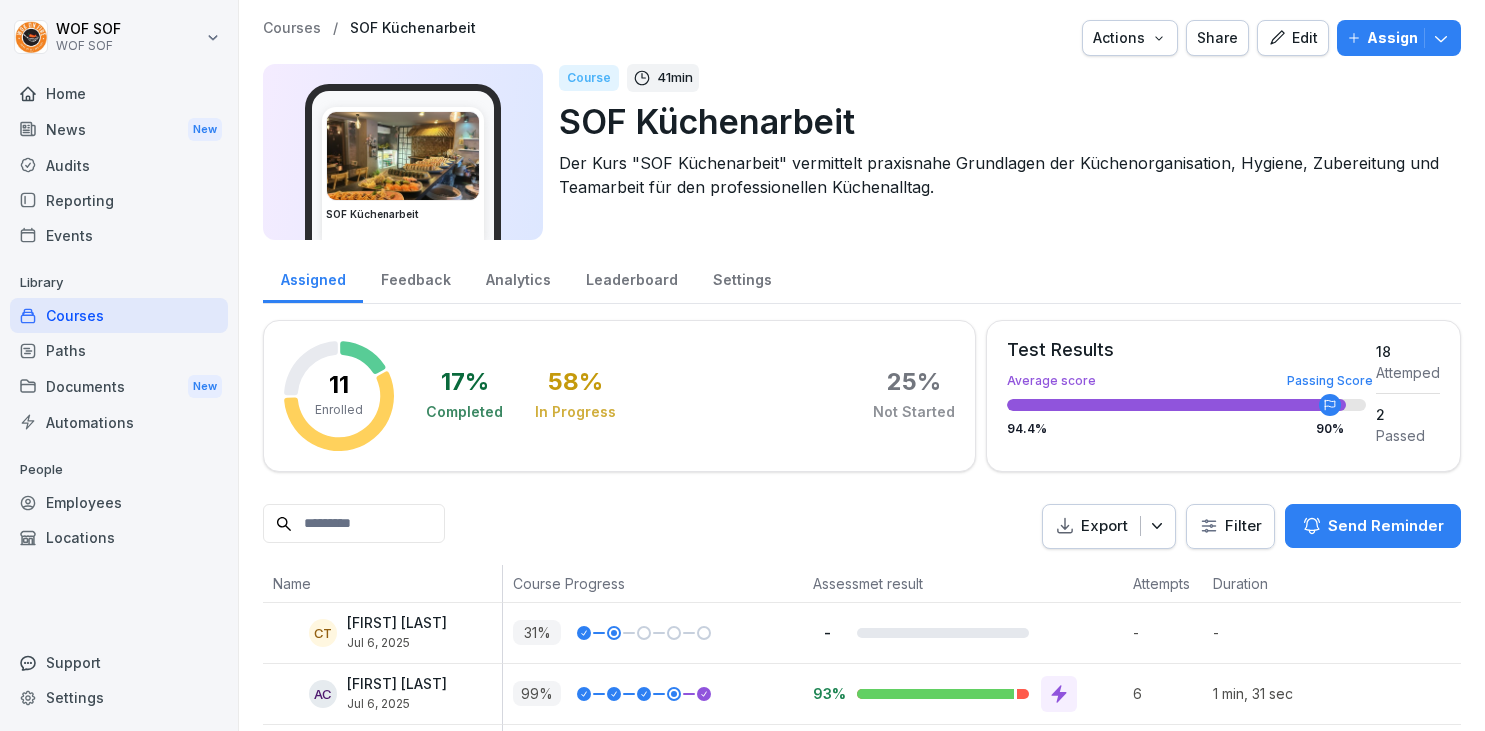 scroll, scrollTop: 0, scrollLeft: 0, axis: both 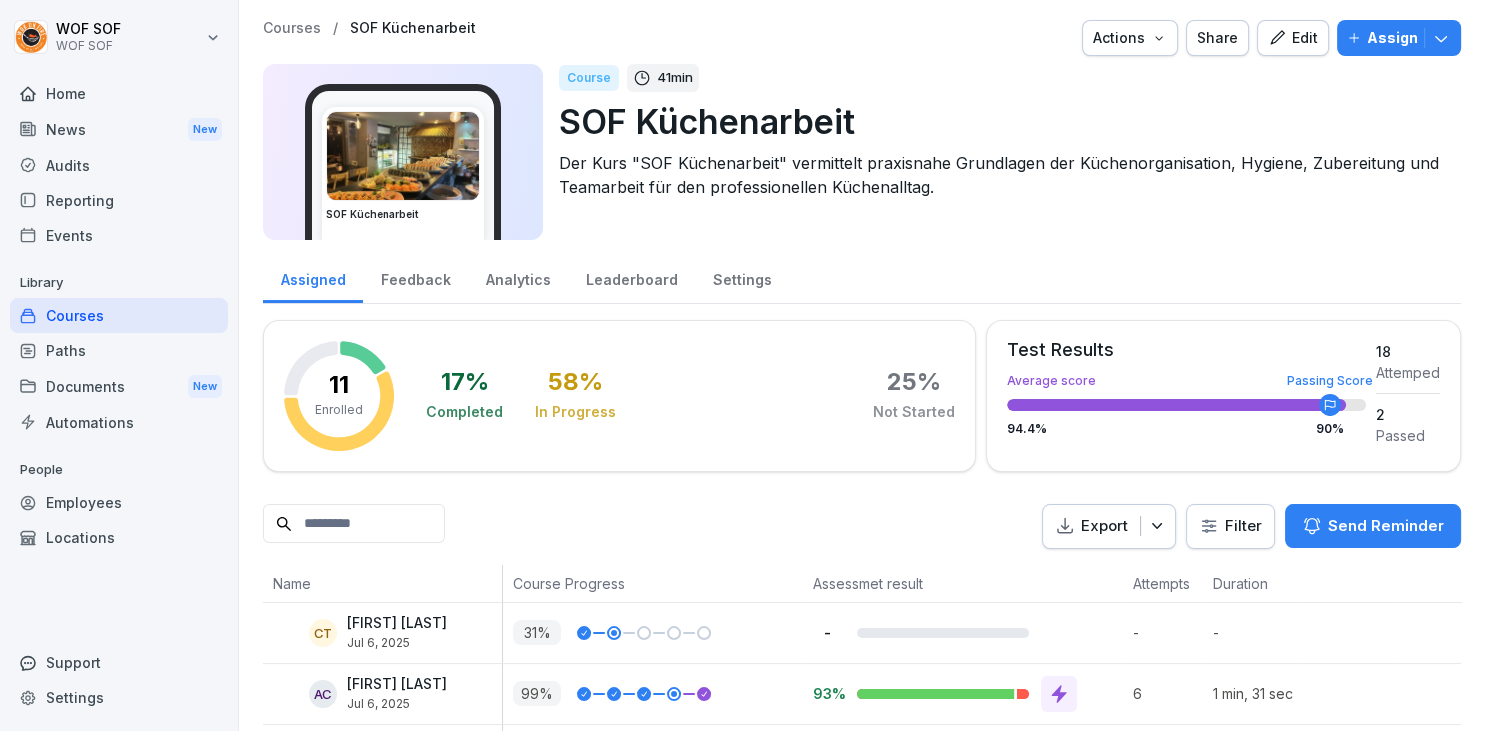 click on "Edit" at bounding box center [1293, 38] 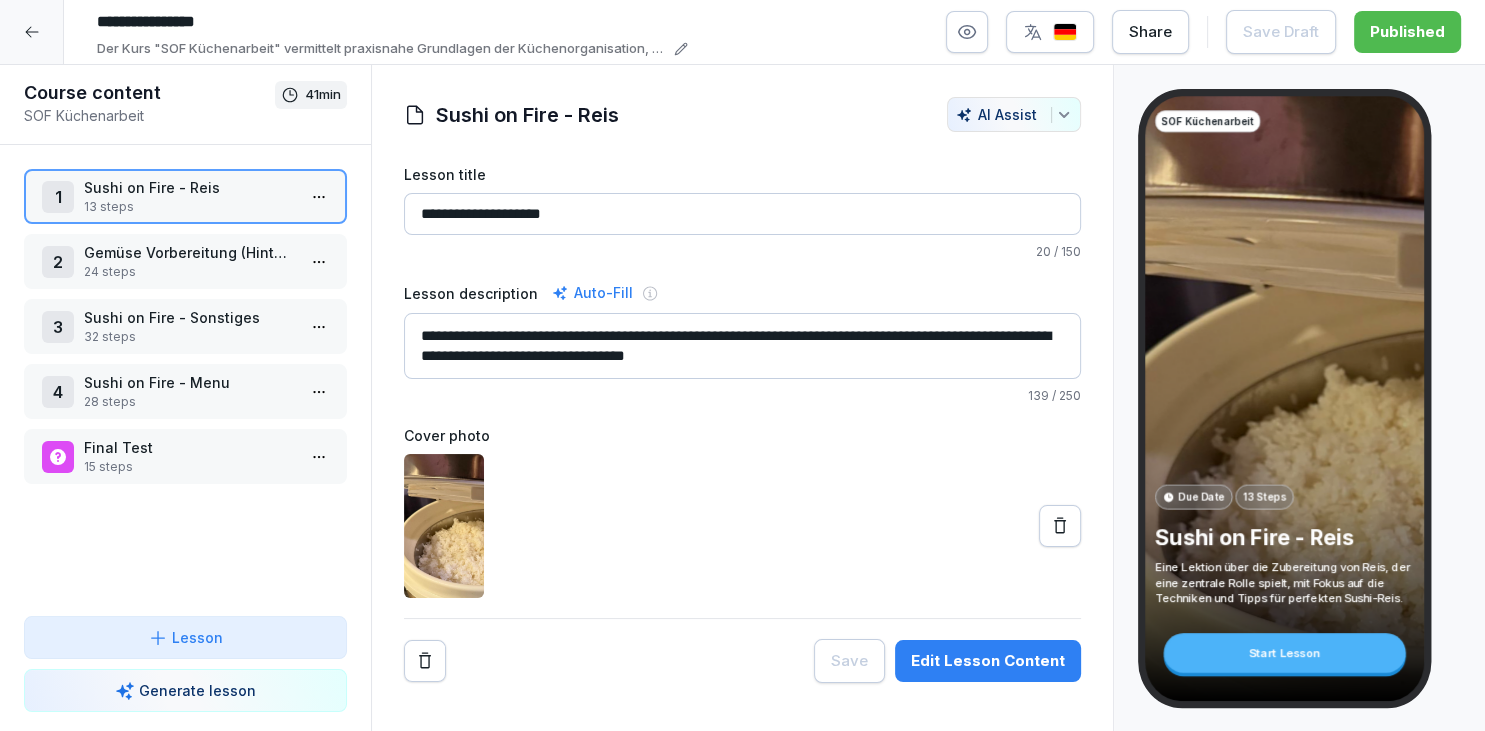 click at bounding box center [32, 32] 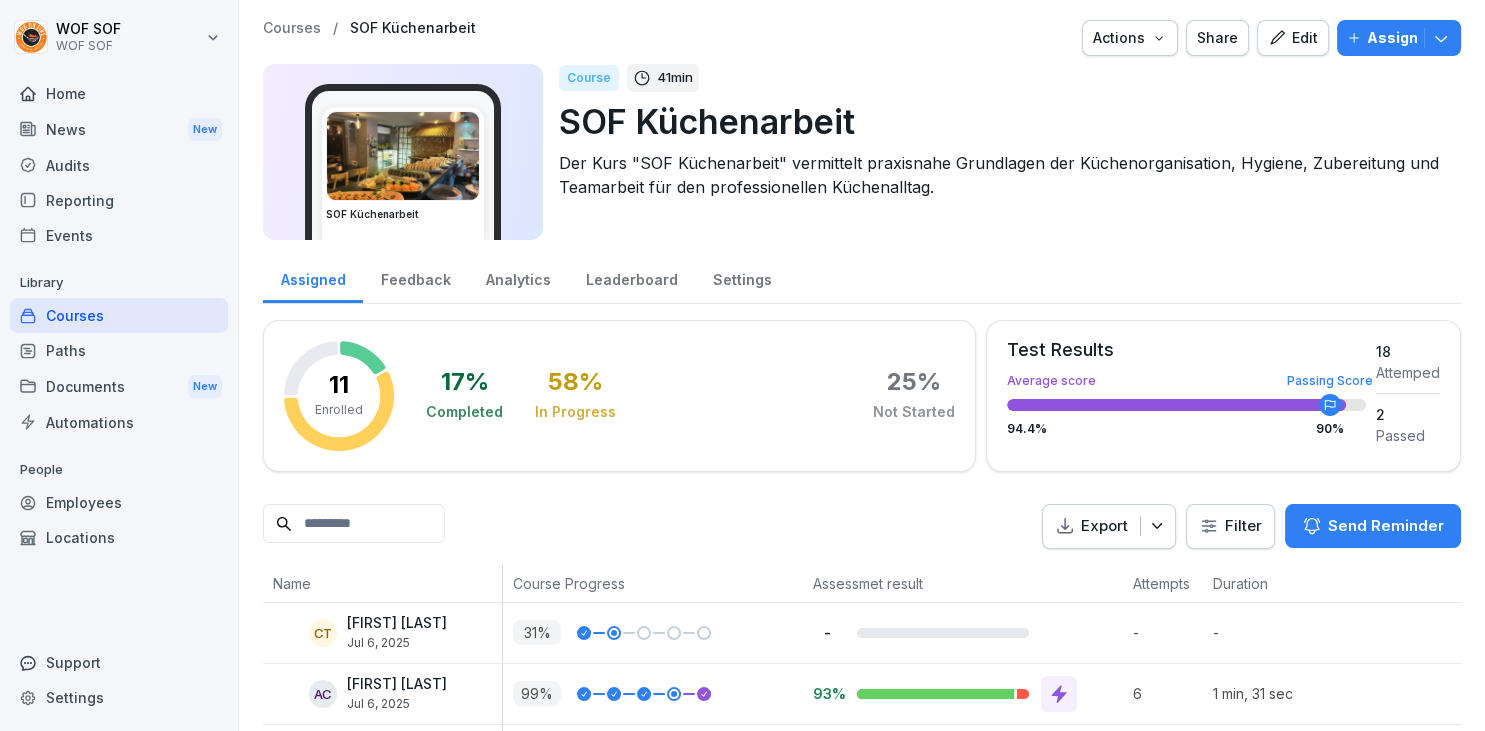 click on "Courses" at bounding box center (119, 315) 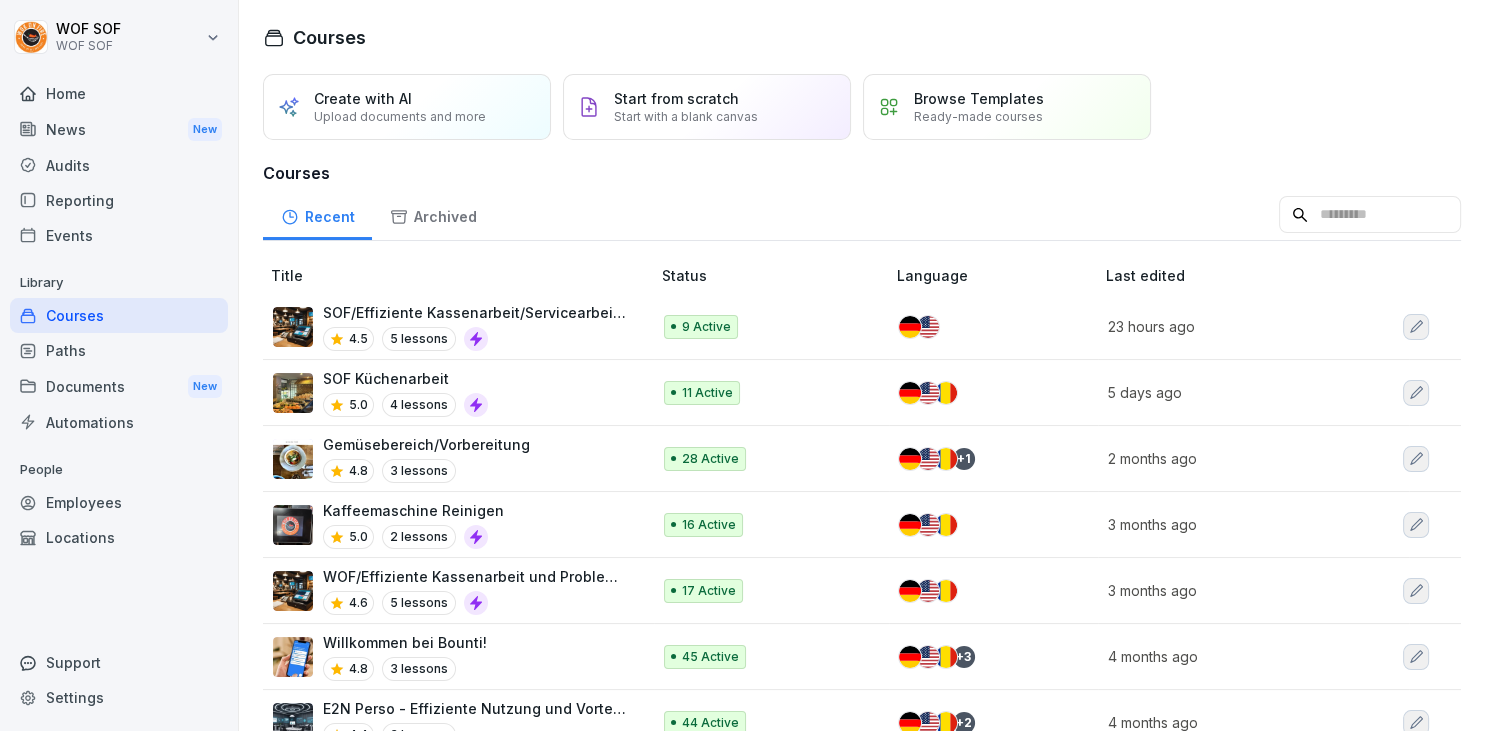 click on "SOF/Effiziente Kassenarbeit/Servicearbeit und Problemlösungen" at bounding box center (476, 312) 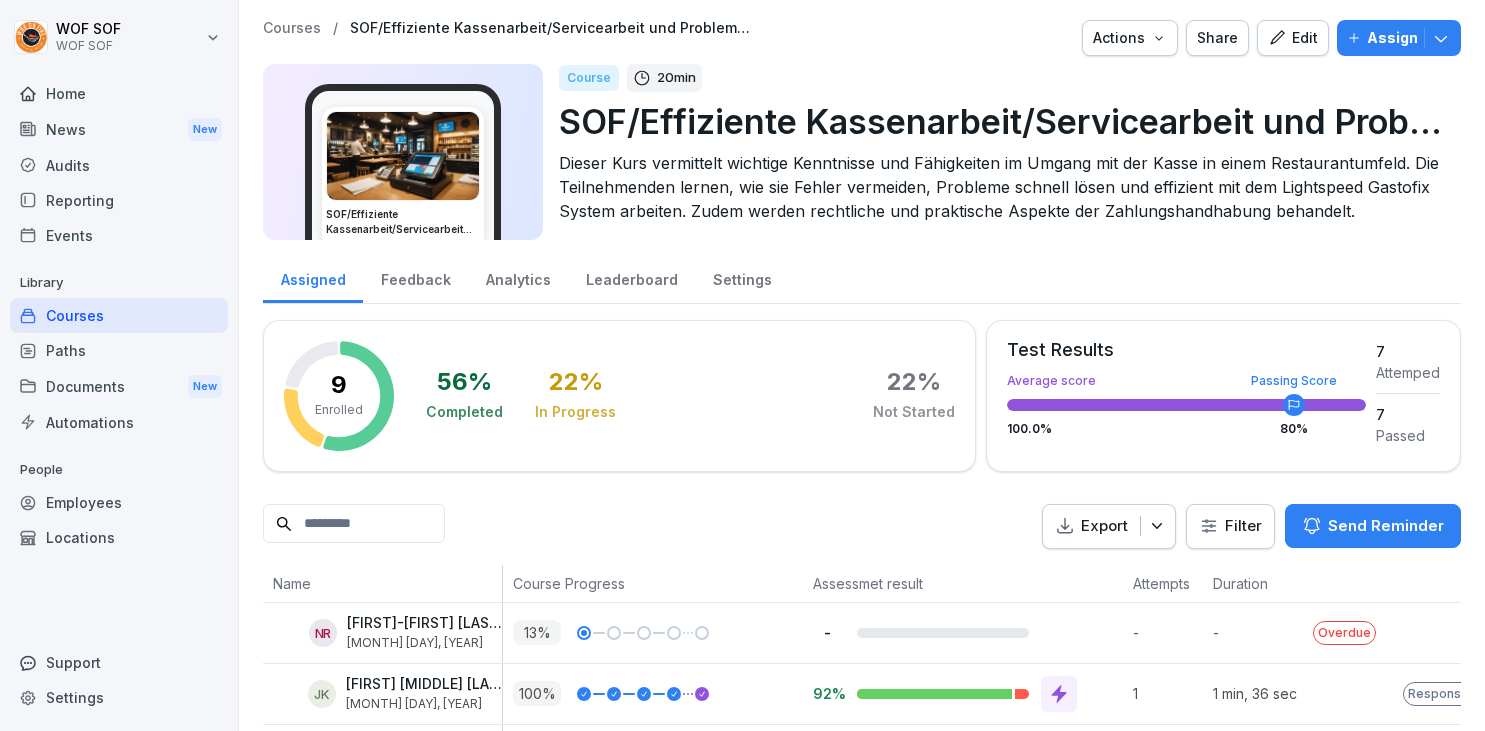 scroll, scrollTop: 0, scrollLeft: 0, axis: both 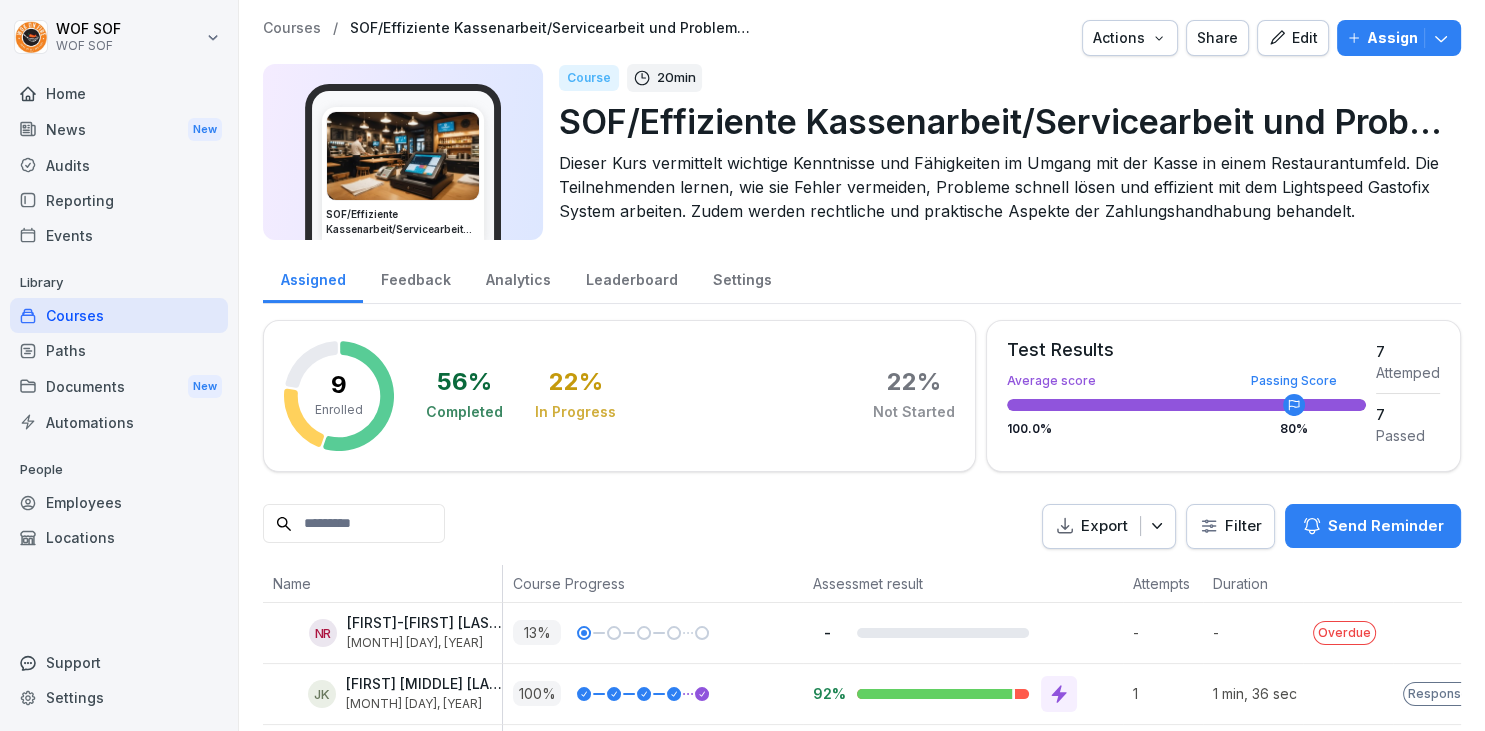 click 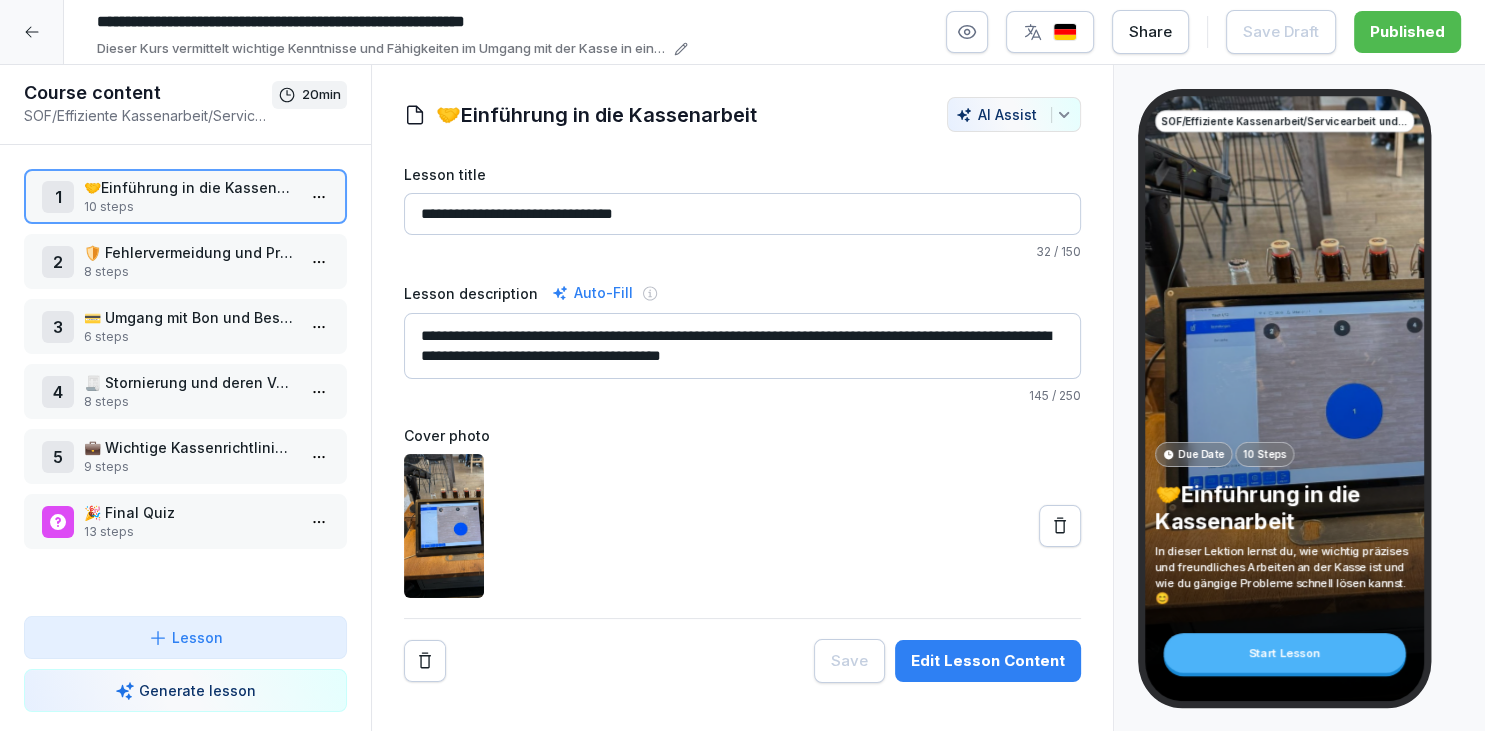 click at bounding box center (32, 32) 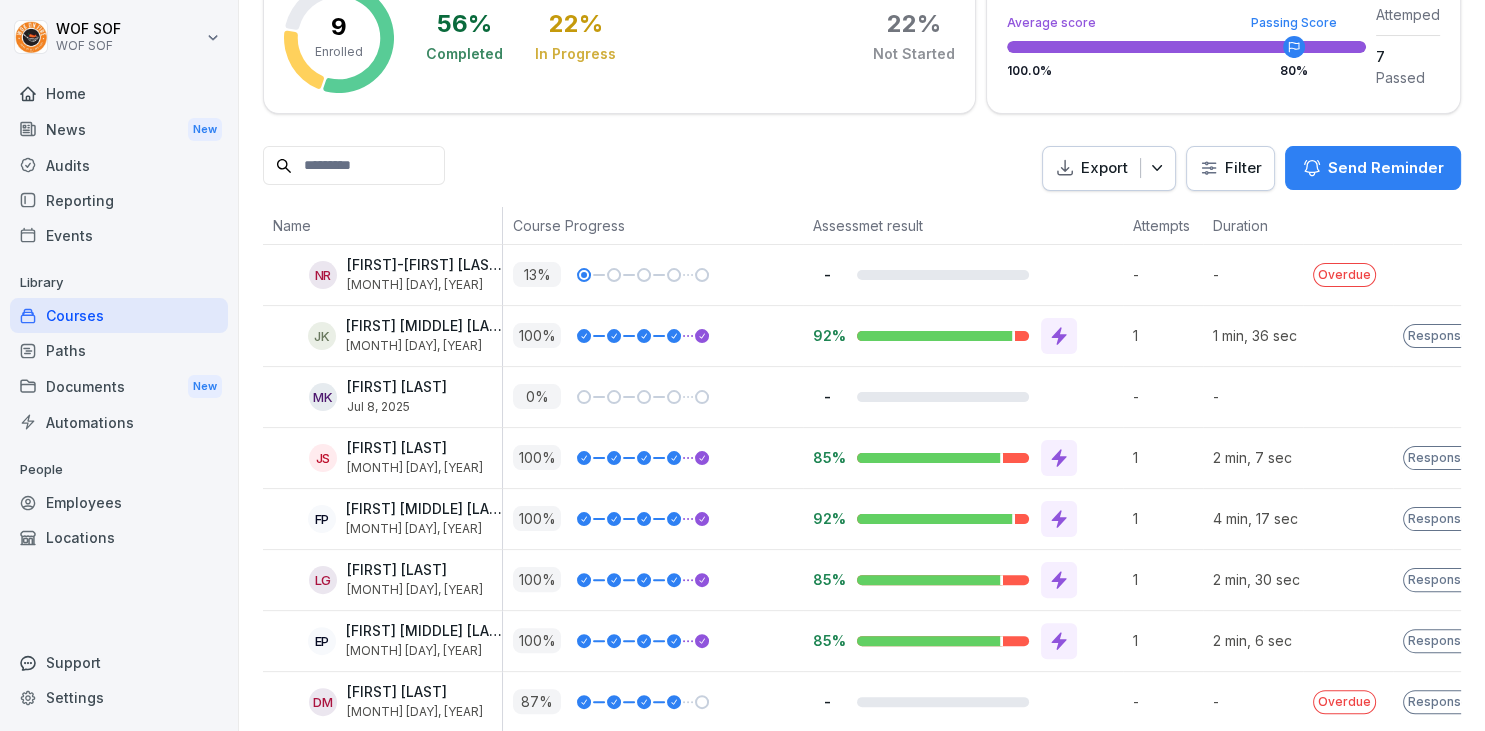 scroll, scrollTop: 436, scrollLeft: 0, axis: vertical 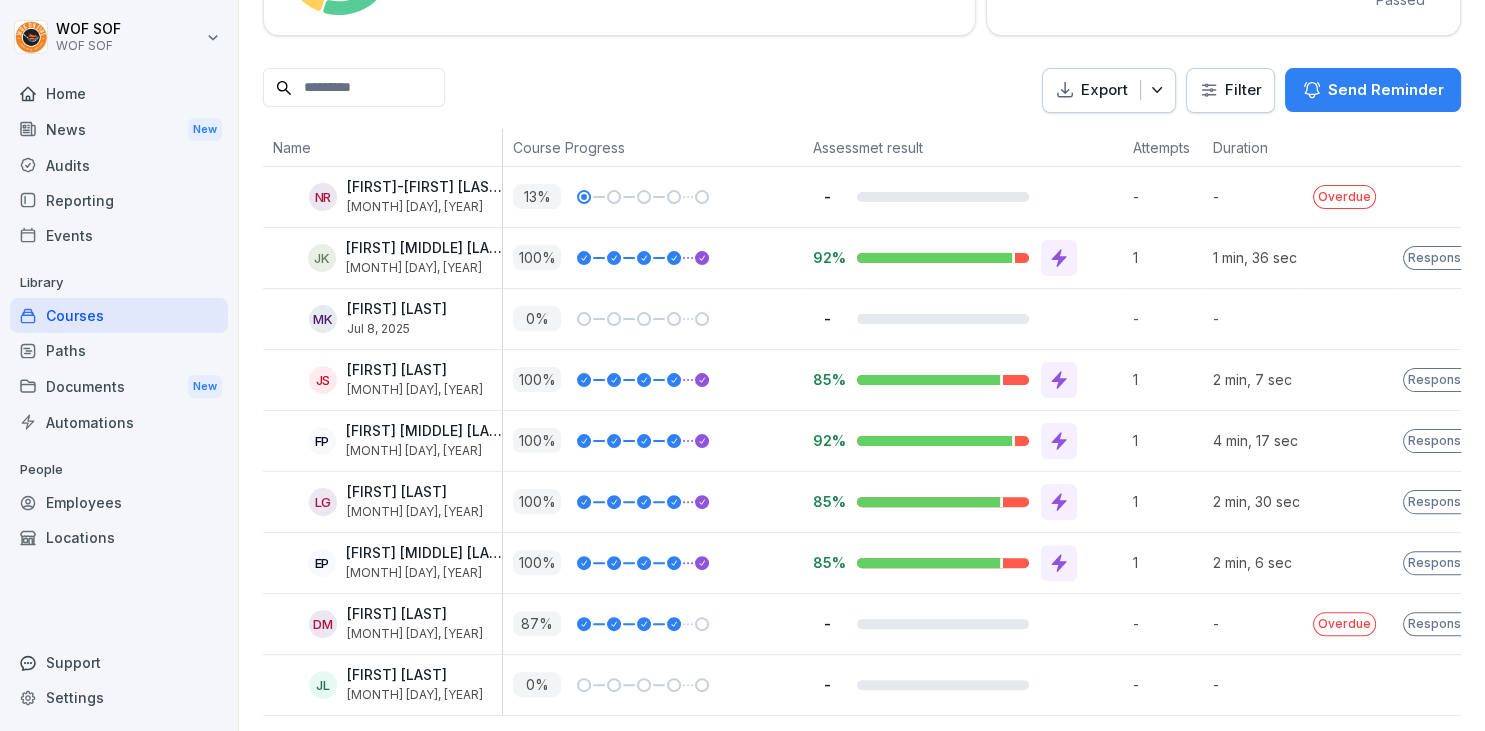 click on "Responses" at bounding box center [1442, 563] 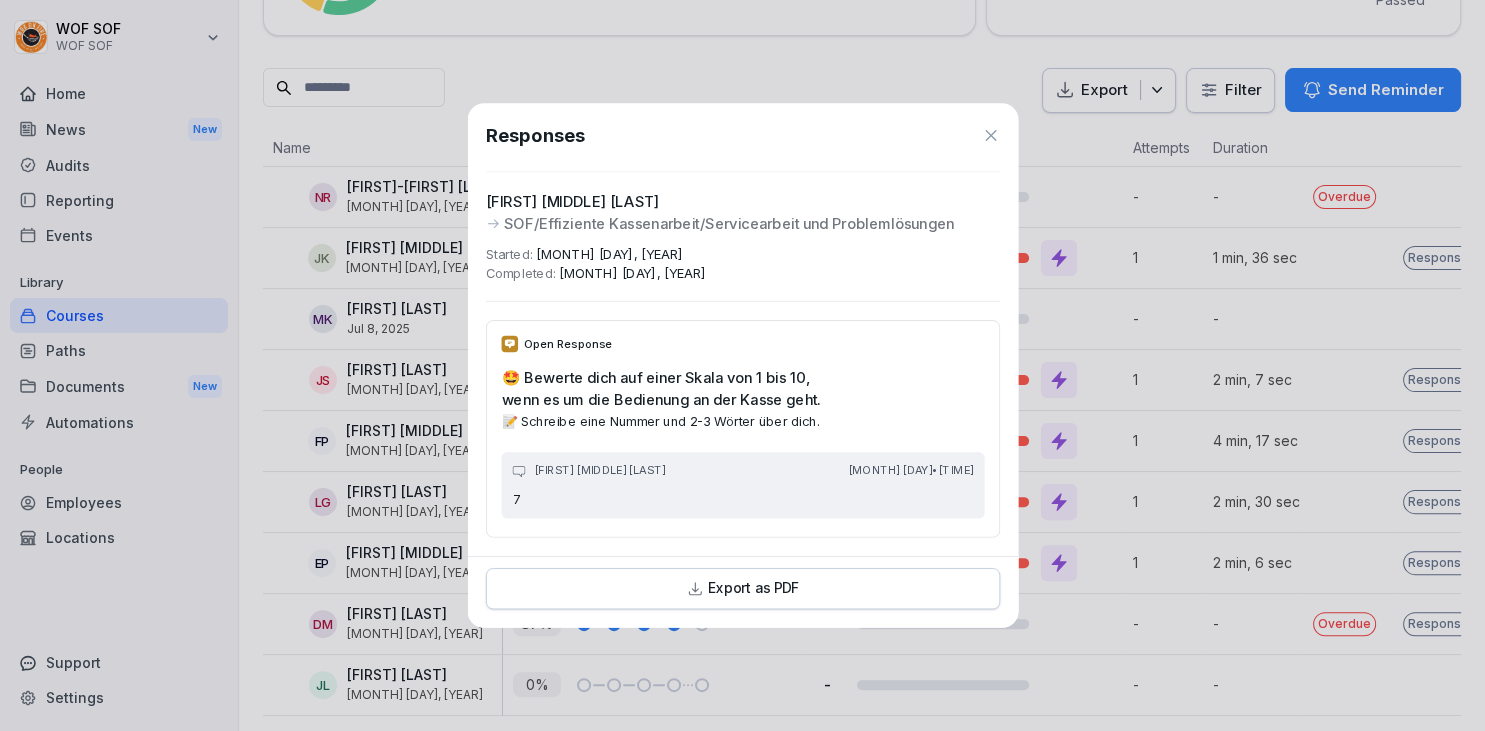 scroll, scrollTop: 436, scrollLeft: 0, axis: vertical 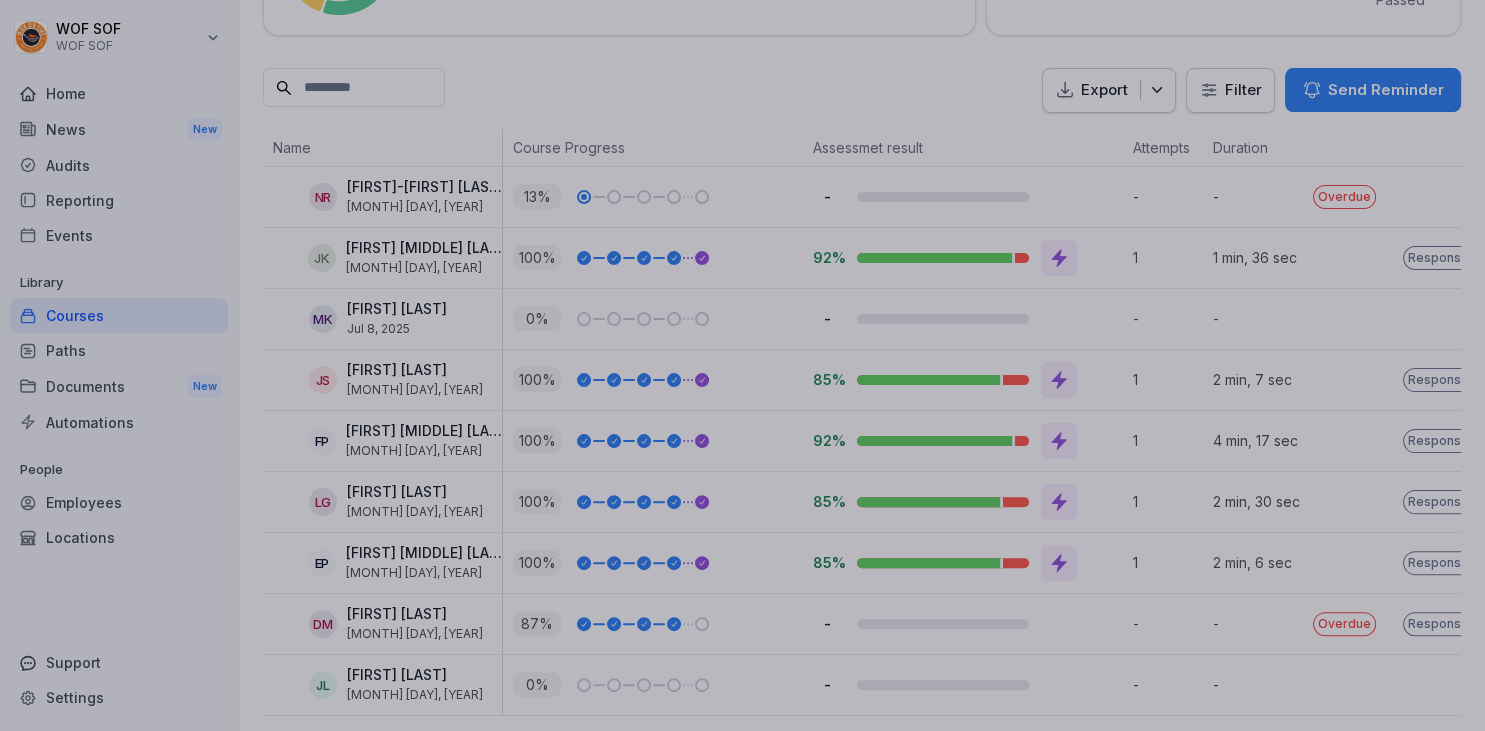 click at bounding box center (742, 365) 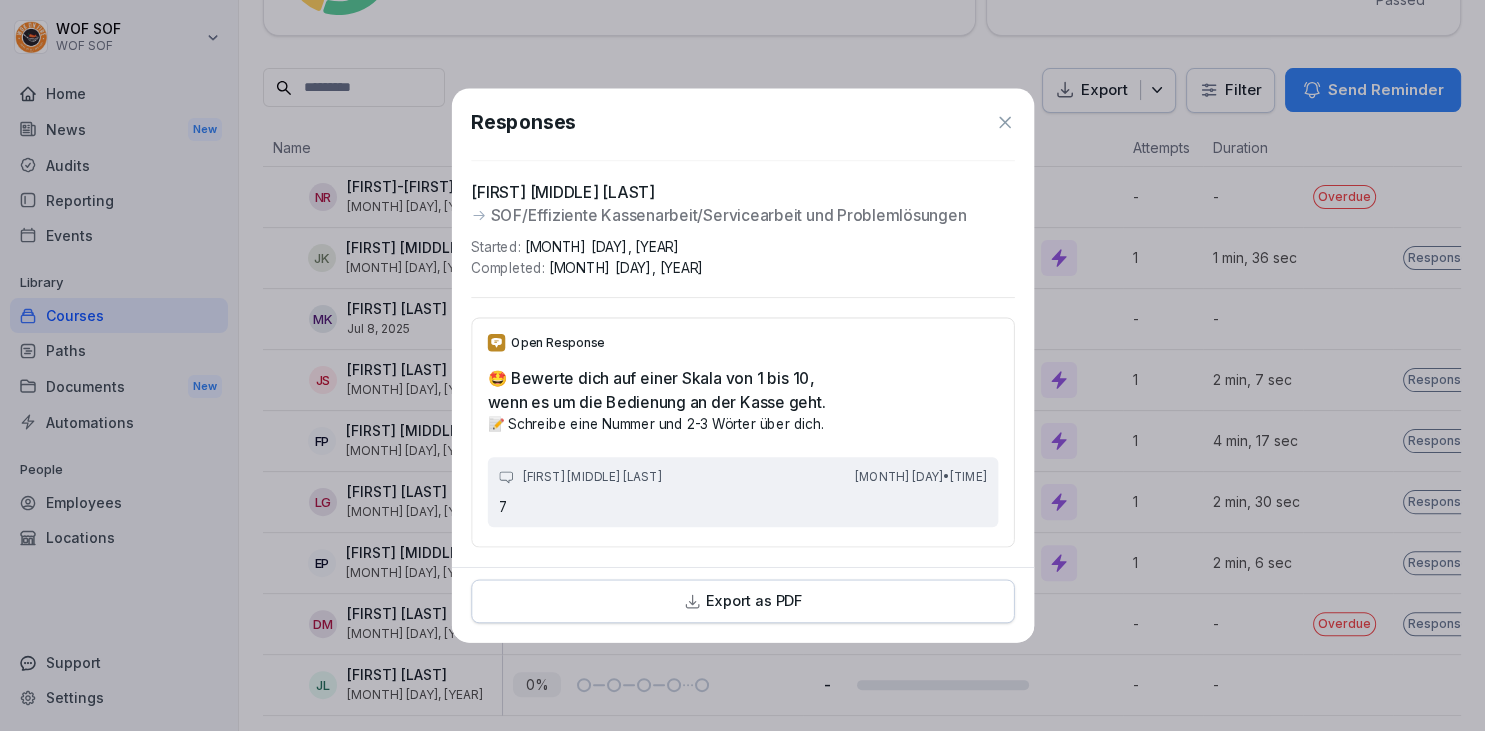 scroll, scrollTop: 436, scrollLeft: 0, axis: vertical 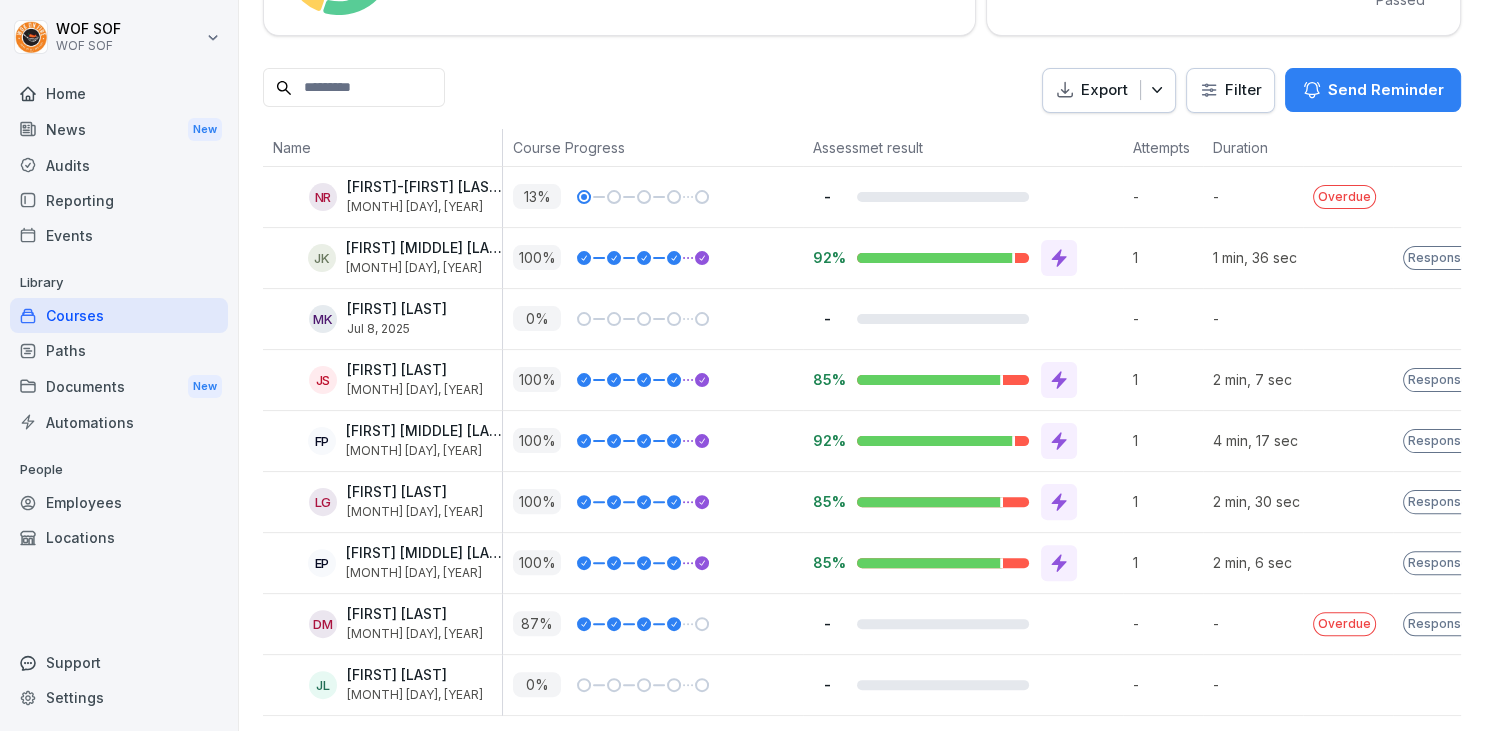 click on "Send Reminder" at bounding box center (1373, 90) 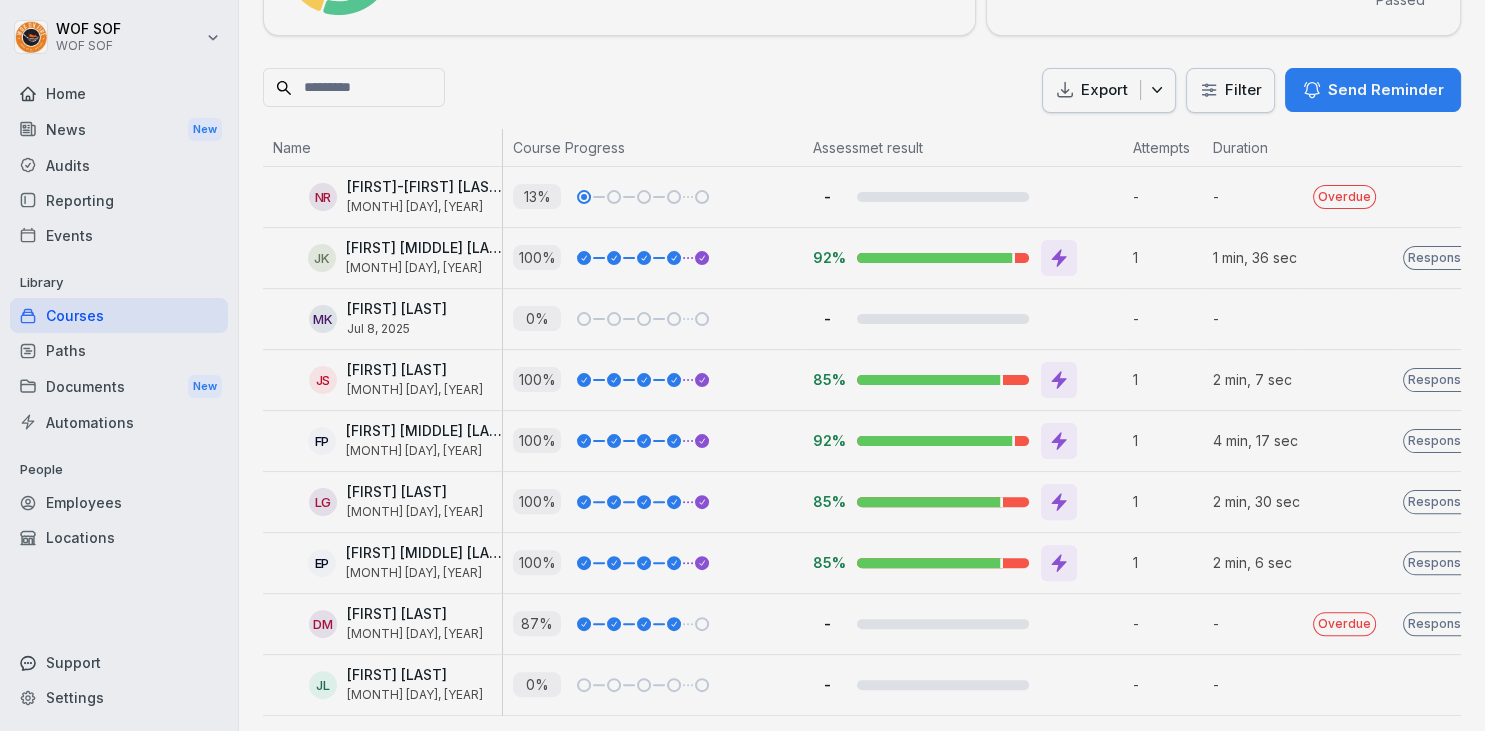 scroll, scrollTop: 436, scrollLeft: 0, axis: vertical 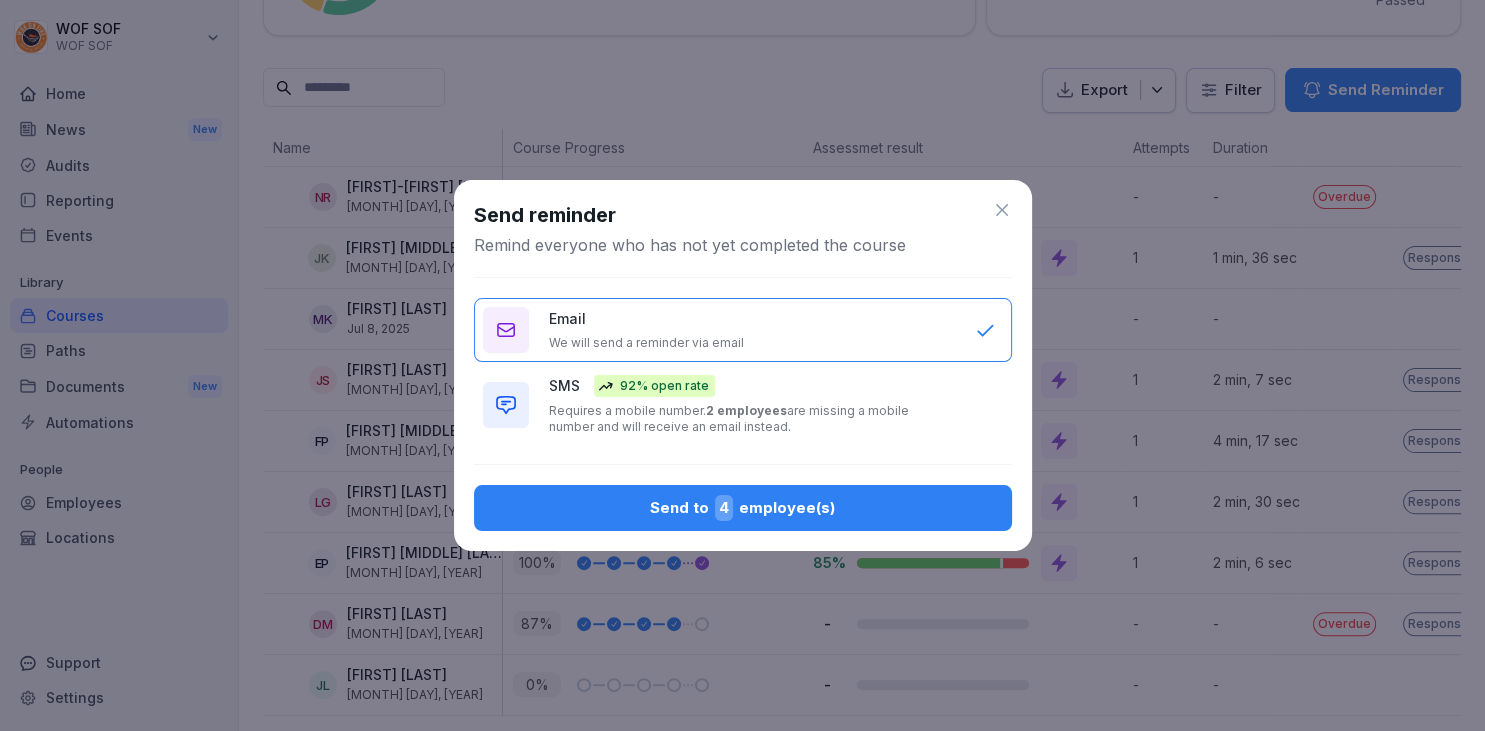 click on "Send to  4  employee(s)" at bounding box center (743, 508) 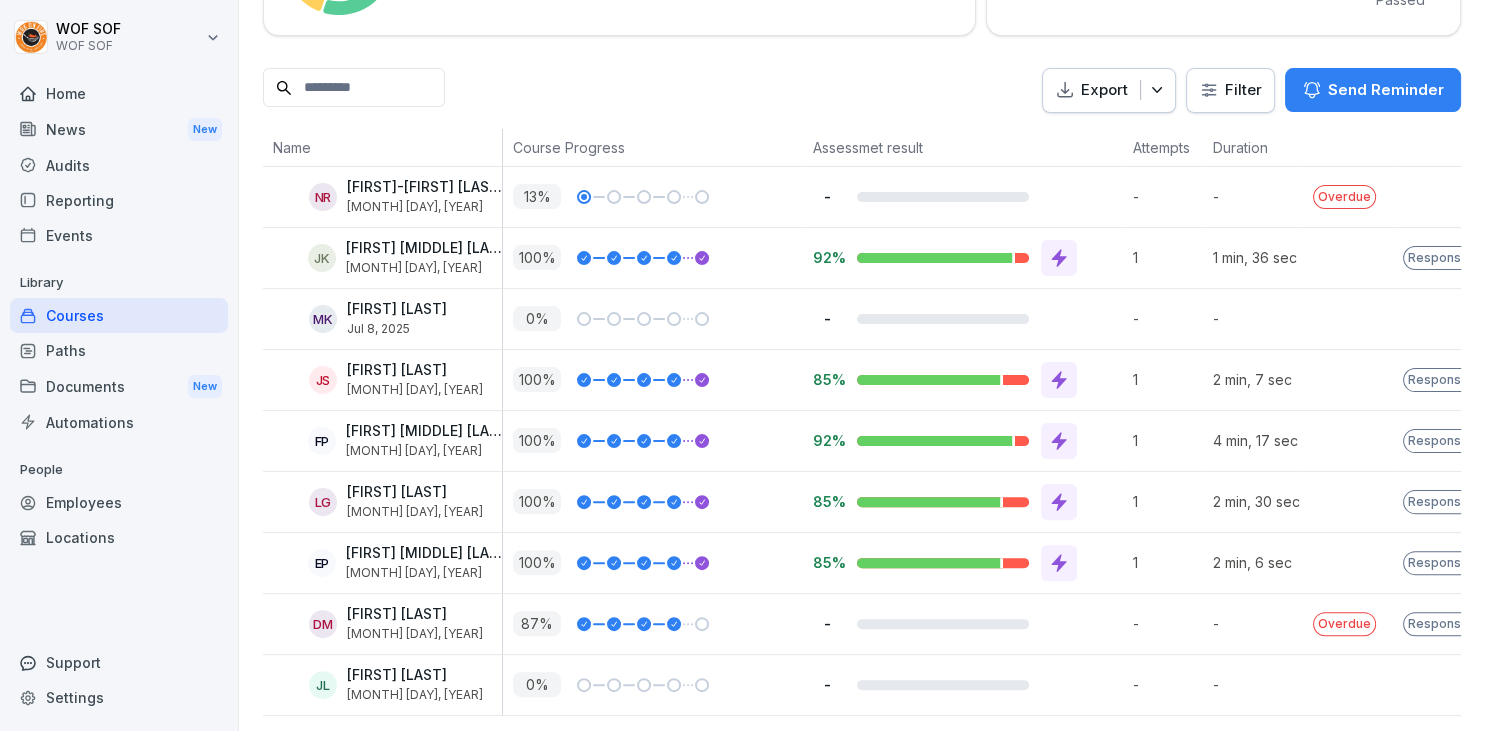 scroll, scrollTop: 436, scrollLeft: 0, axis: vertical 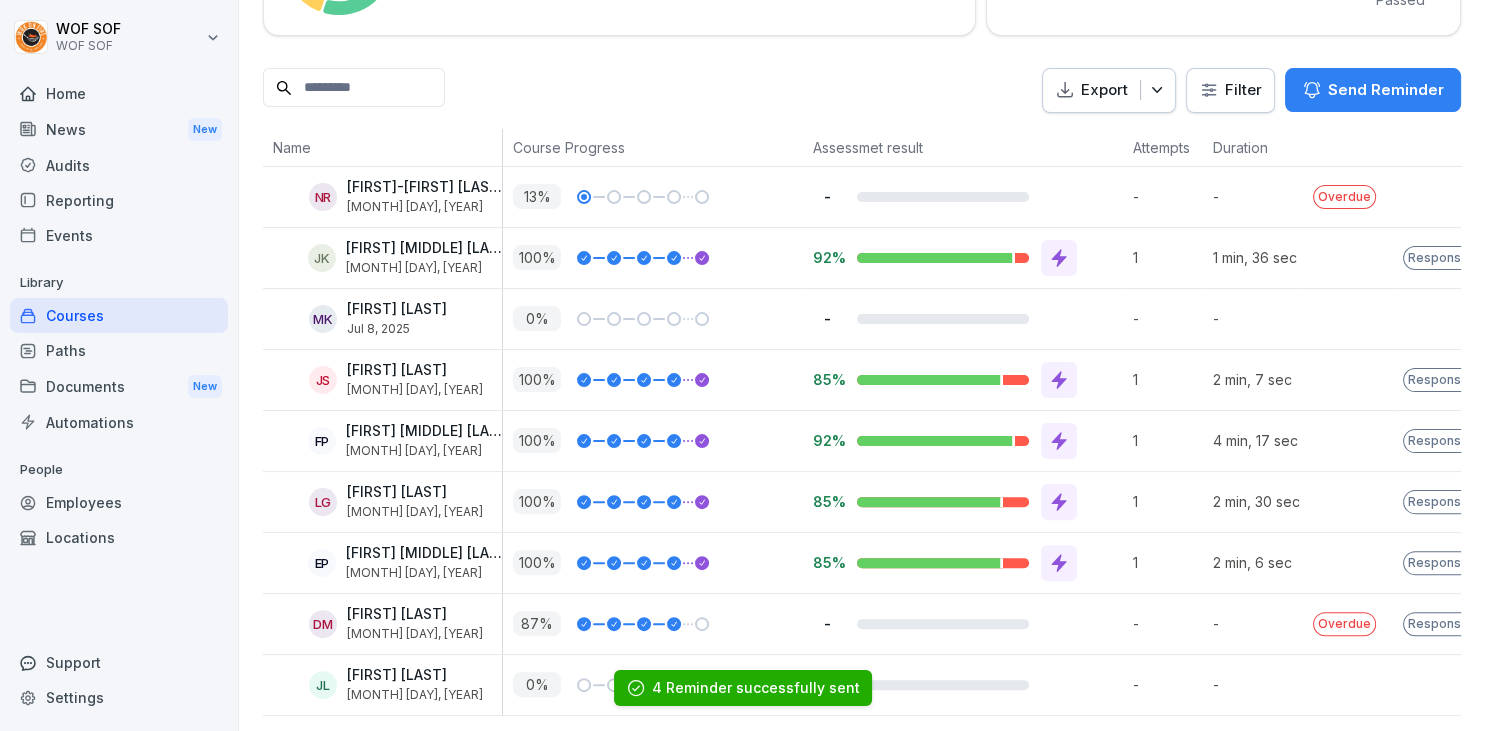 click on "Audits" at bounding box center (119, 165) 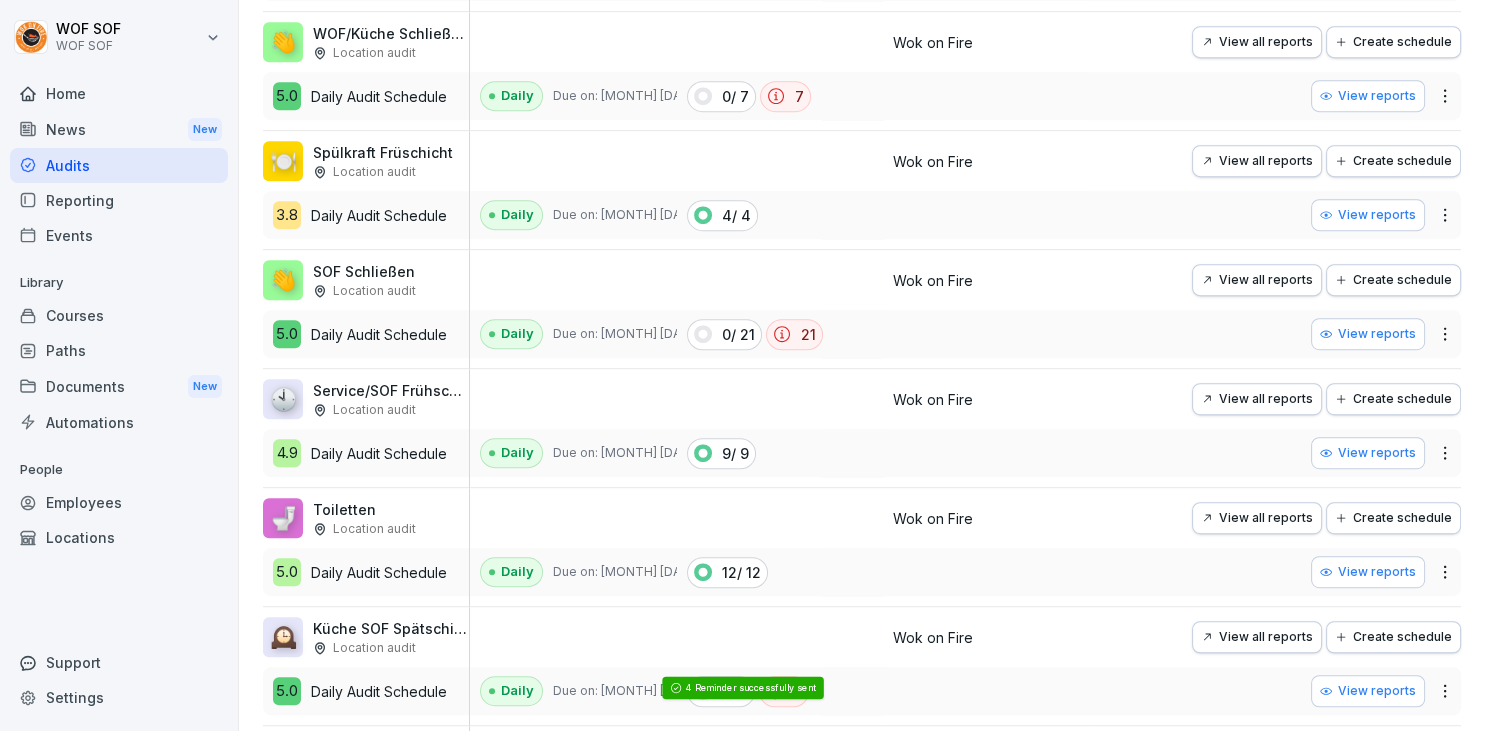 scroll, scrollTop: 0, scrollLeft: 0, axis: both 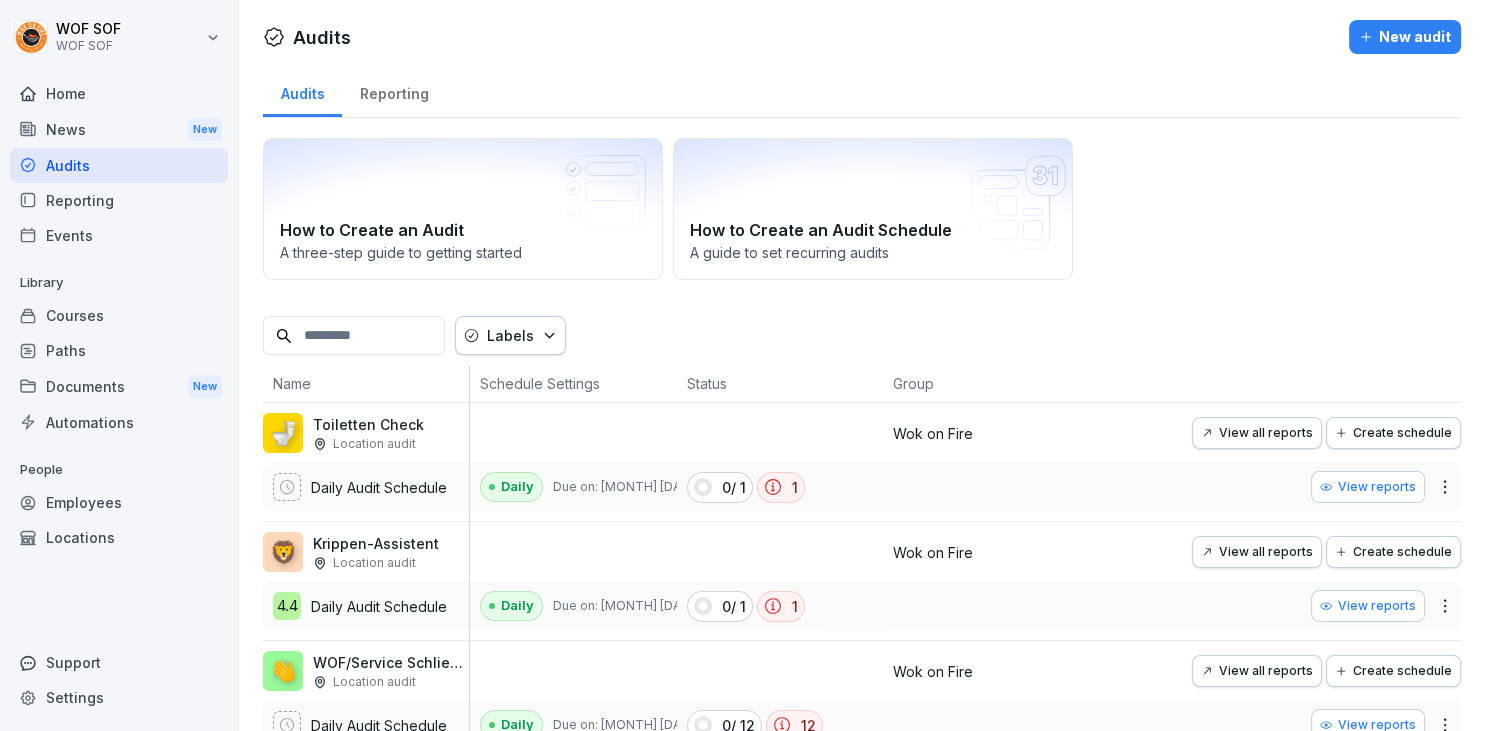 click on "How to Create an Audit A three-step guide to getting started How to Create an Audit Schedule A guide to set recurring audits Labels Name Schedule Settings Status Group 🚽 Toiletten Check Location audit Daily Audit Schedule Daily Due on:   [MONTH] [DAY], [YEAR] 0  /   1 1 Wok on Fire View all reports Create schedule View reports 🦁 Krippen-Assistent Location audit 4.4 Daily Audit Schedule Daily Due on:   [MONTH] [DAY], [YEAR] 0  /   1 1 Wok on Fire View all reports Create schedule View reports 👋 WOF/Service Schließen Location audit Daily Audit Schedule Daily Due on:   [MONTH] [DAY], [YEAR] 0  /   12 12 Wok on Fire View all reports Create schedule View reports ☕ Service WOF Frühschicht-Check  Location audit 5.0 Daily Audit Schedule Daily Due on:   [MONTH] [DAY], [YEAR] 16  /   16 Wok on Fire View all reports Create schedule View reports 🕗 Service SOF Spätschicht Checkliste Location audit 4.9 Daily Audit Schedule Daily Due on:   [MONTH] [DAY], [YEAR] 0  /   9 9 Wok on Fire View all reports Create schedule View reports 👋 5.0 Daily   0" at bounding box center (862, 1460) 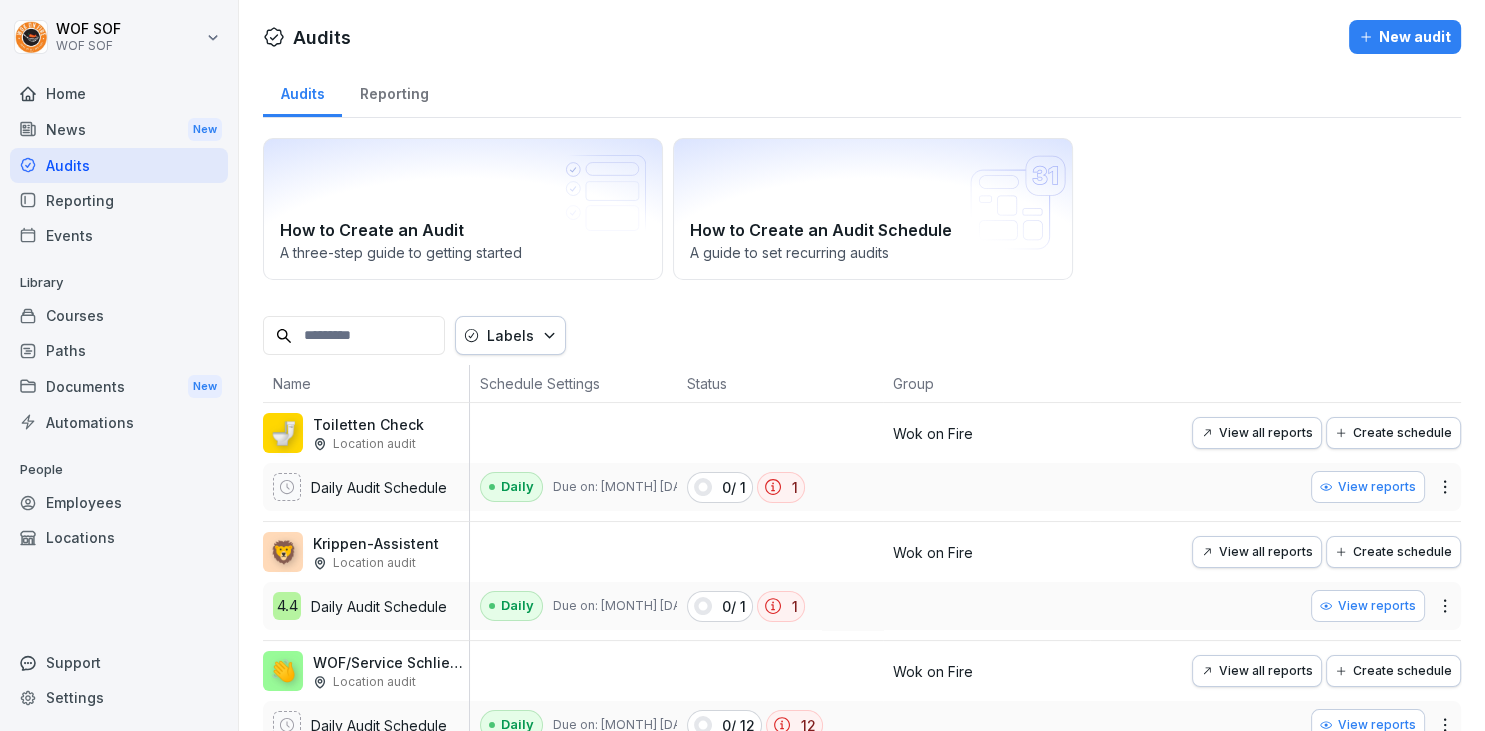 click on "Courses" at bounding box center [119, 315] 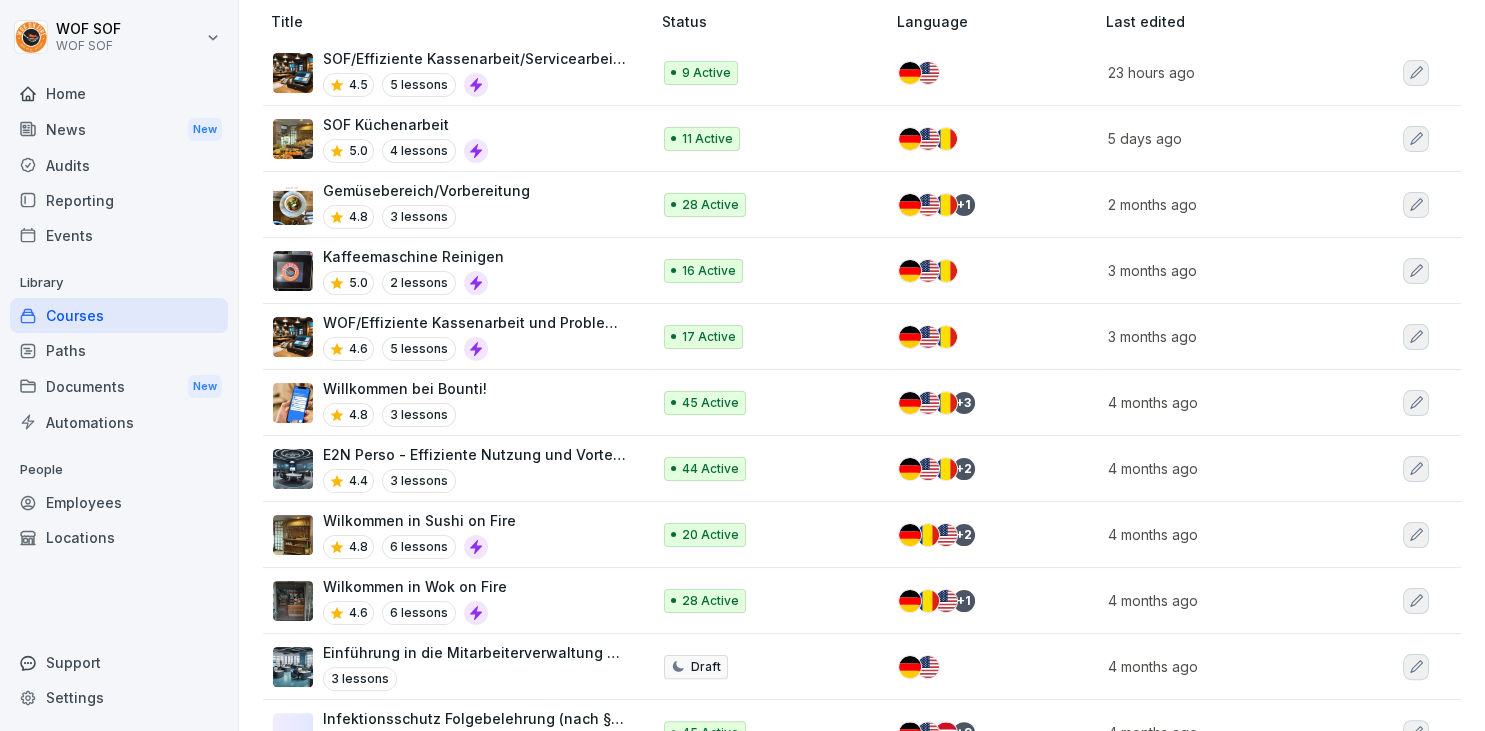 scroll, scrollTop: 0, scrollLeft: 0, axis: both 